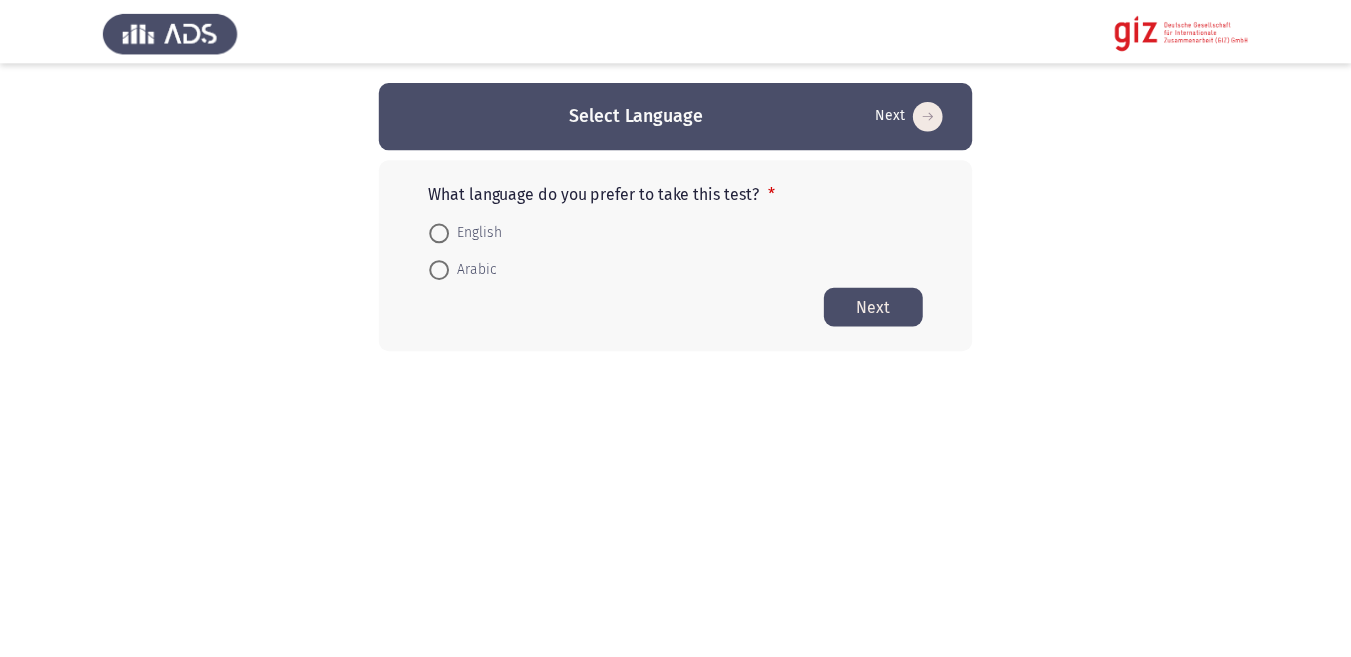 scroll, scrollTop: 0, scrollLeft: 0, axis: both 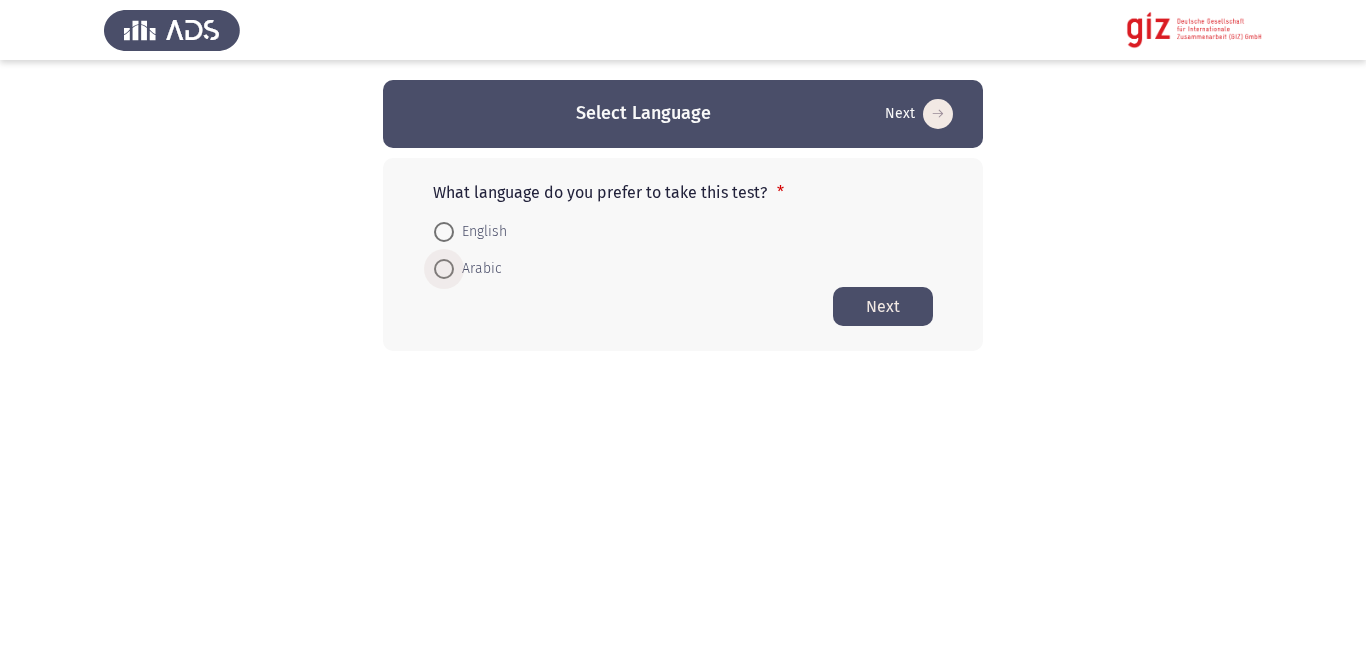 click at bounding box center [444, 269] 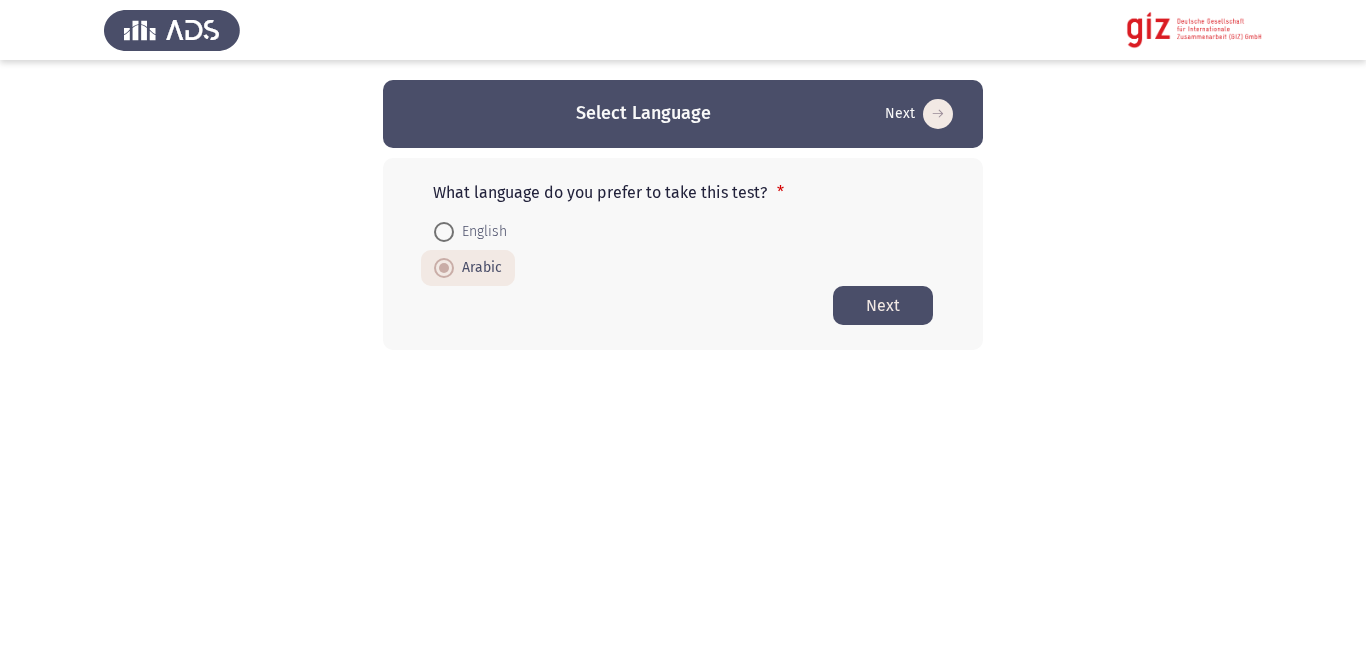 click on "Next" 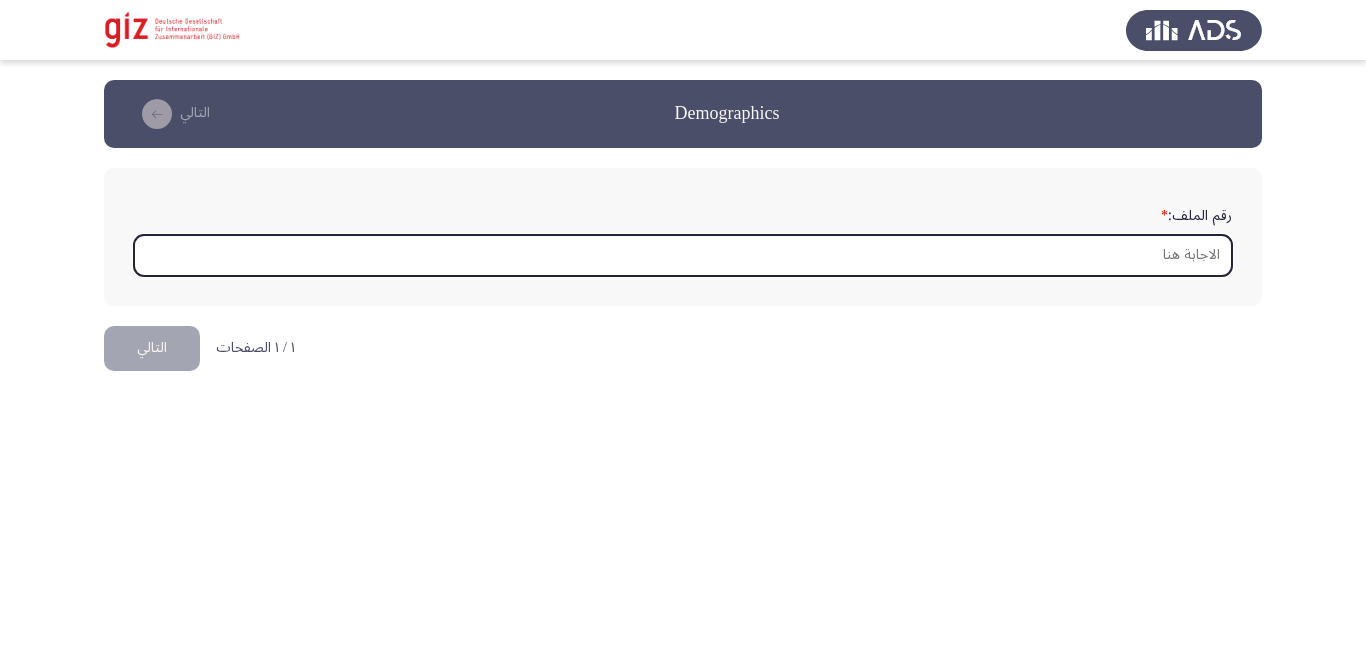 click on "رقم الملف:    *" at bounding box center [683, 255] 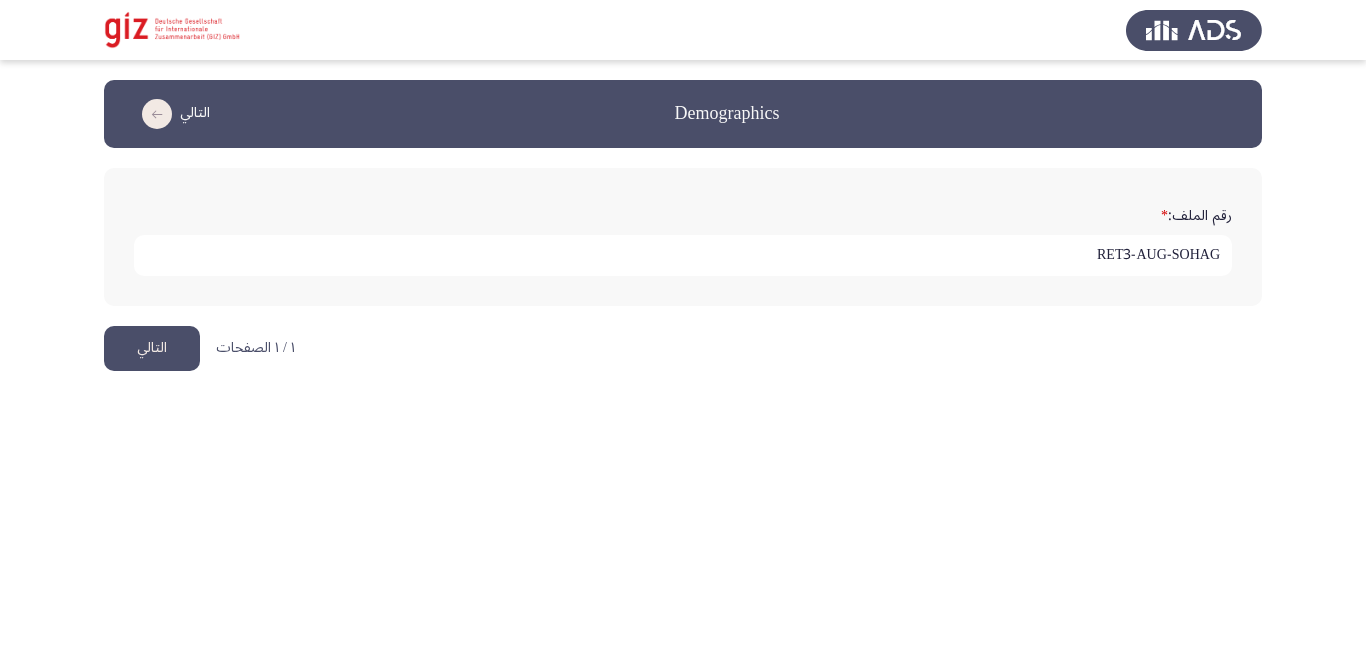 type on "RET3-AUG-SOHAG" 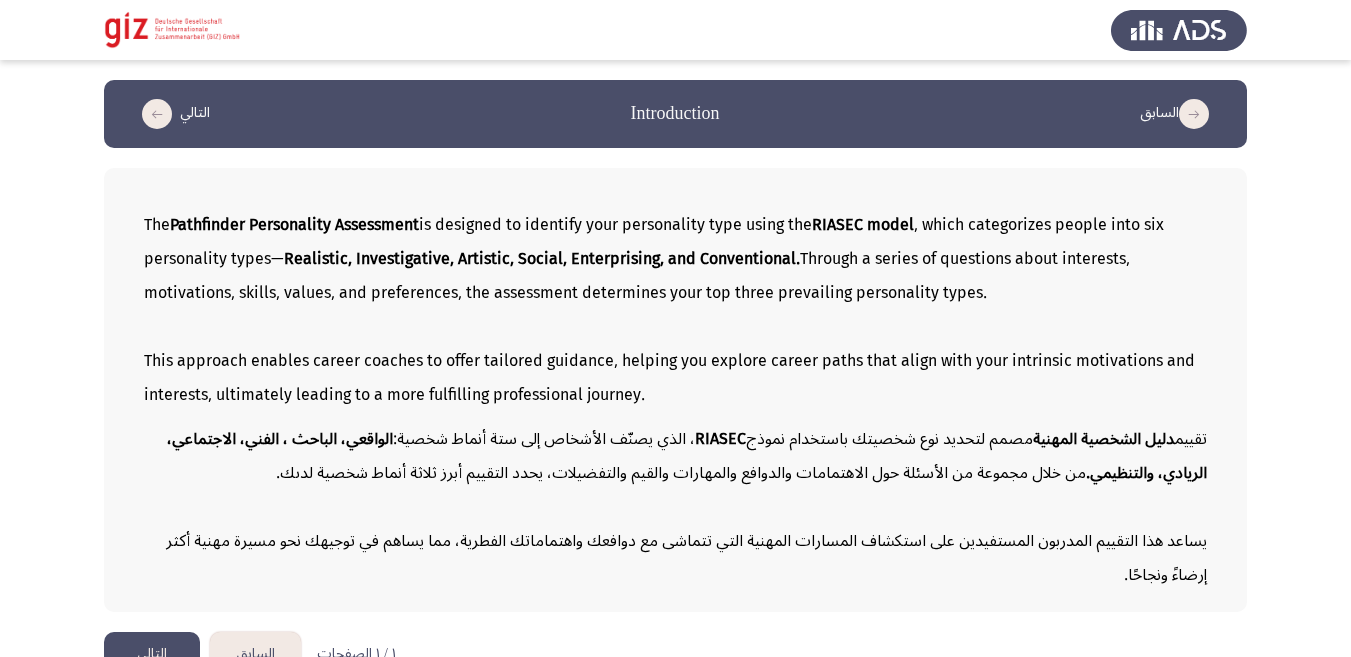 click on "التالي" 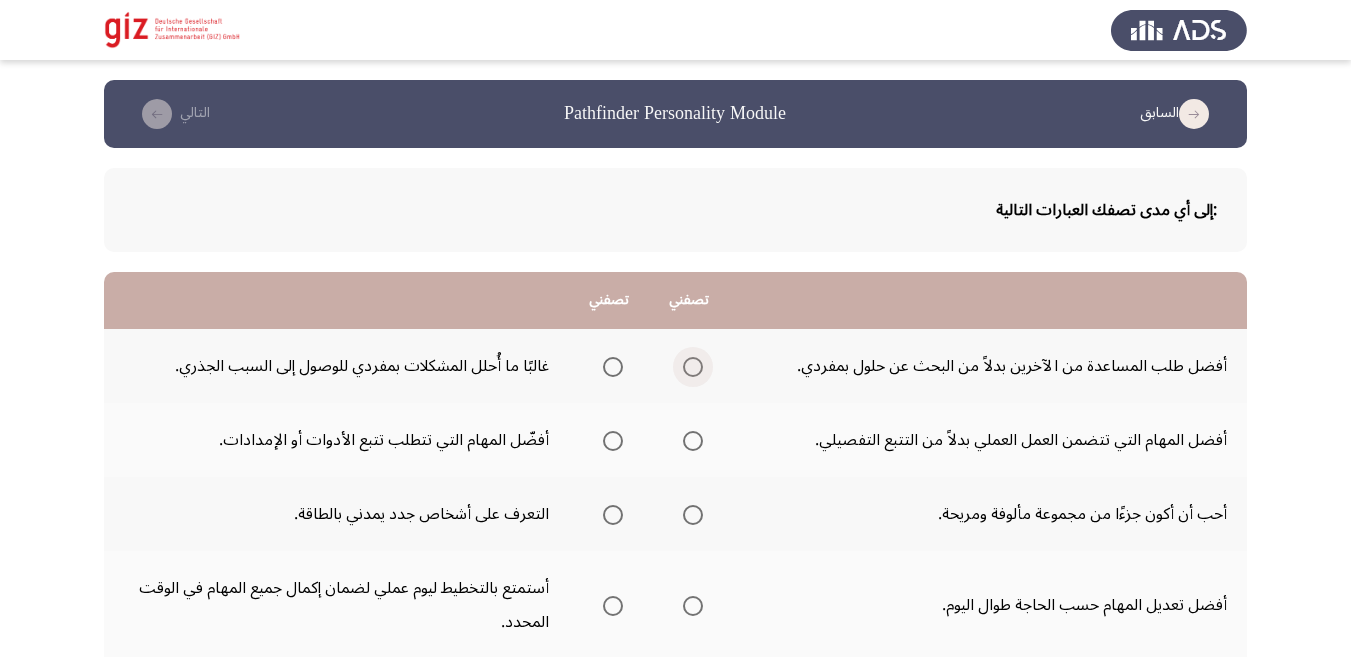 click at bounding box center [693, 367] 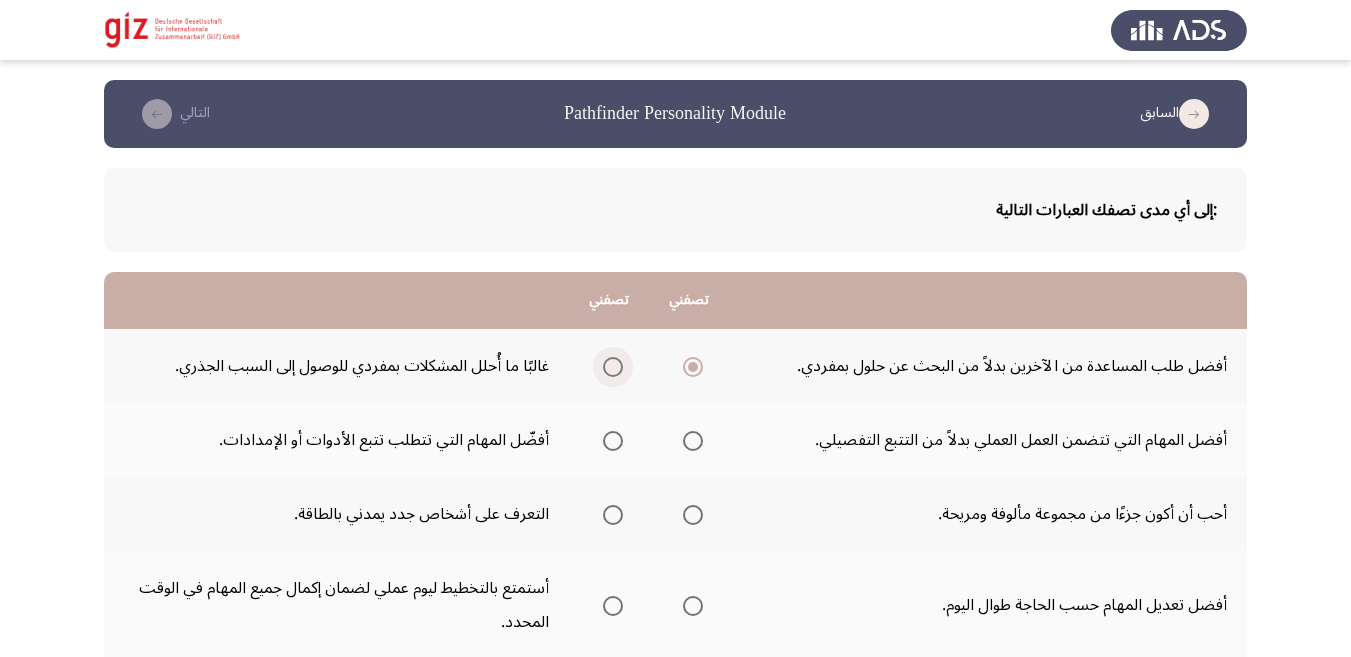 click at bounding box center (613, 367) 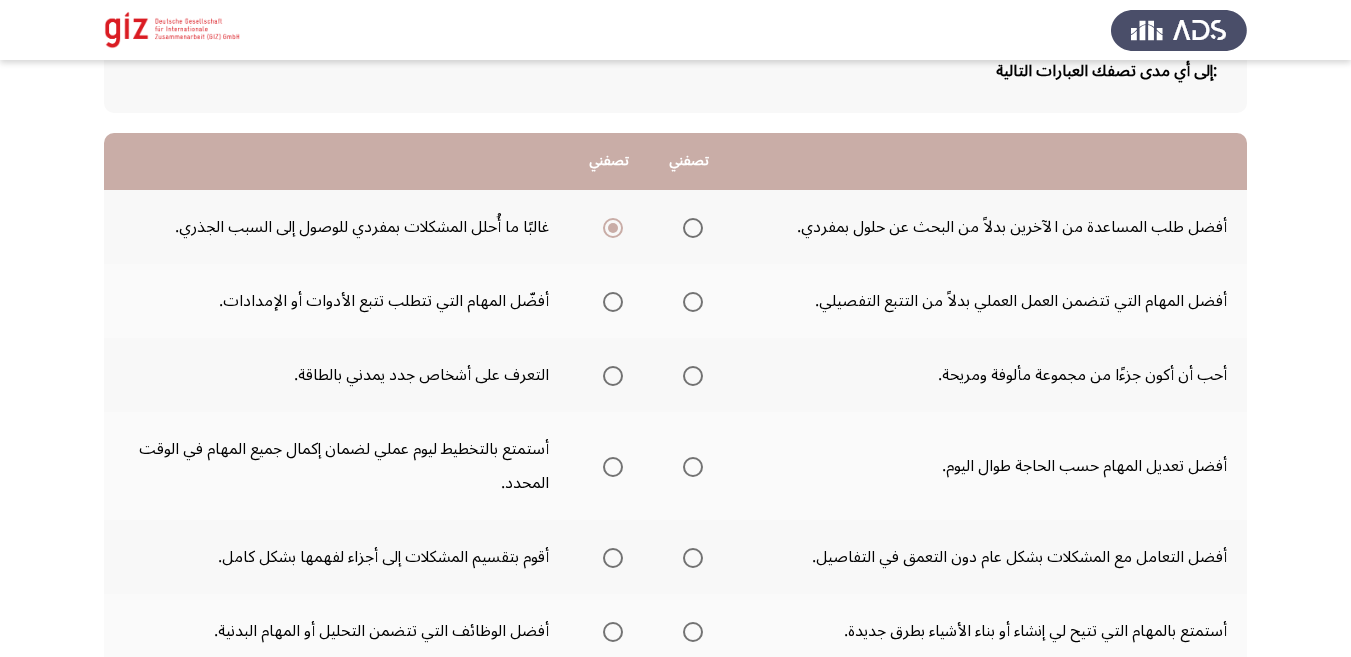 scroll, scrollTop: 127, scrollLeft: 0, axis: vertical 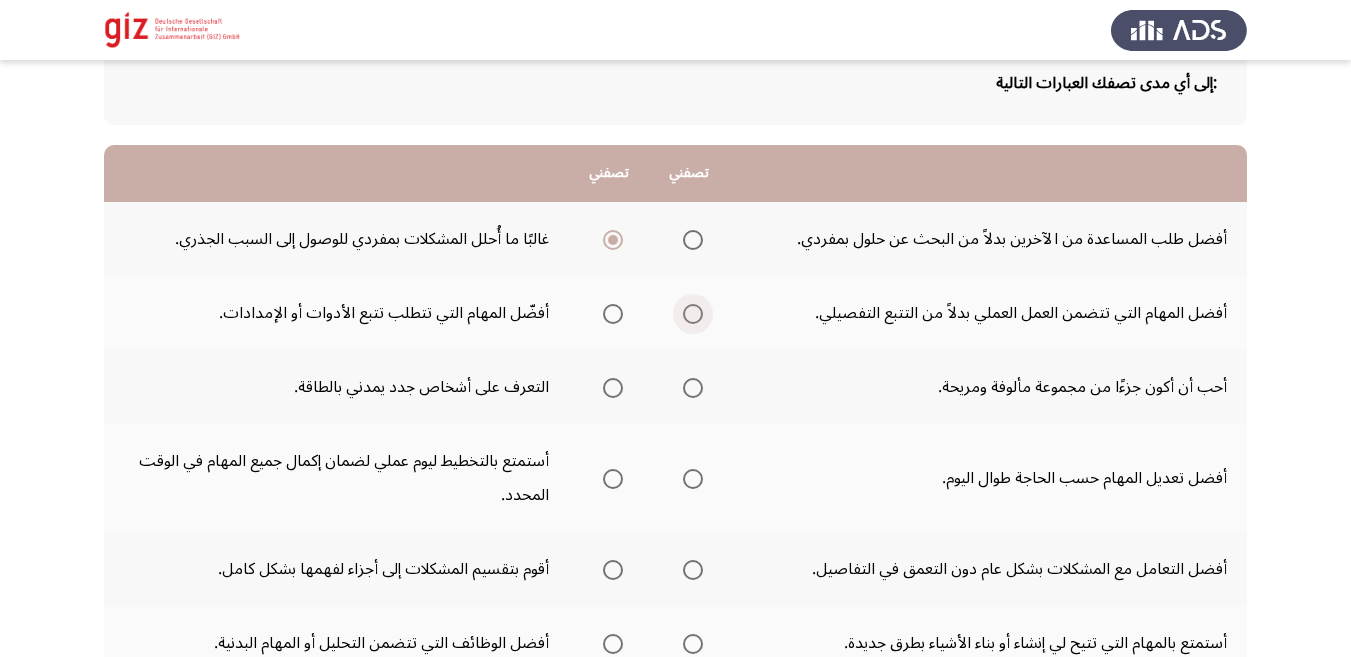 click at bounding box center (693, 314) 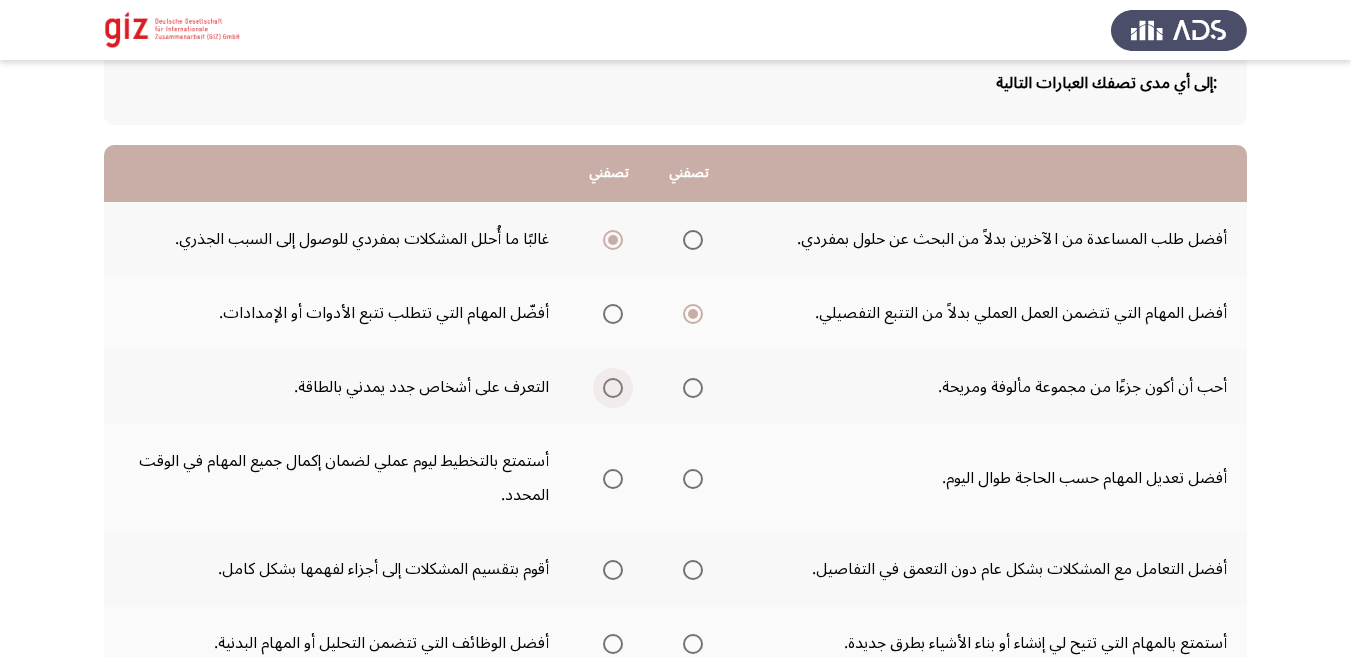click at bounding box center (613, 388) 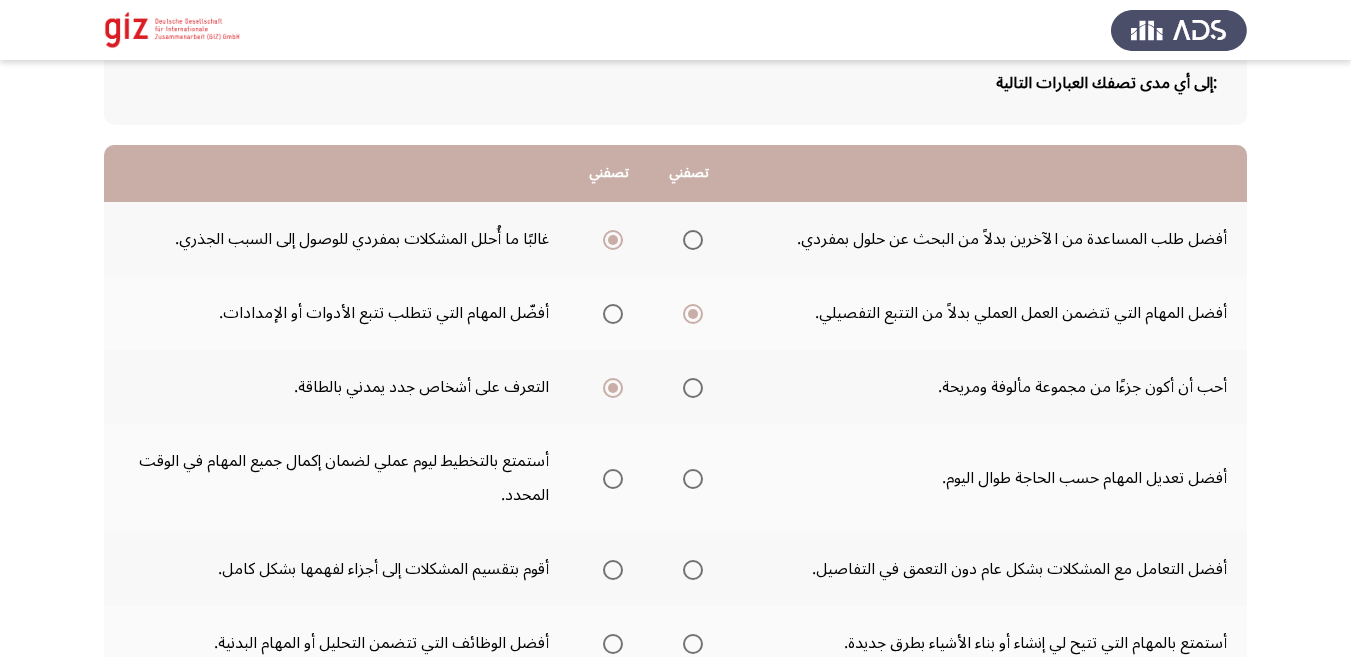 click at bounding box center [693, 479] 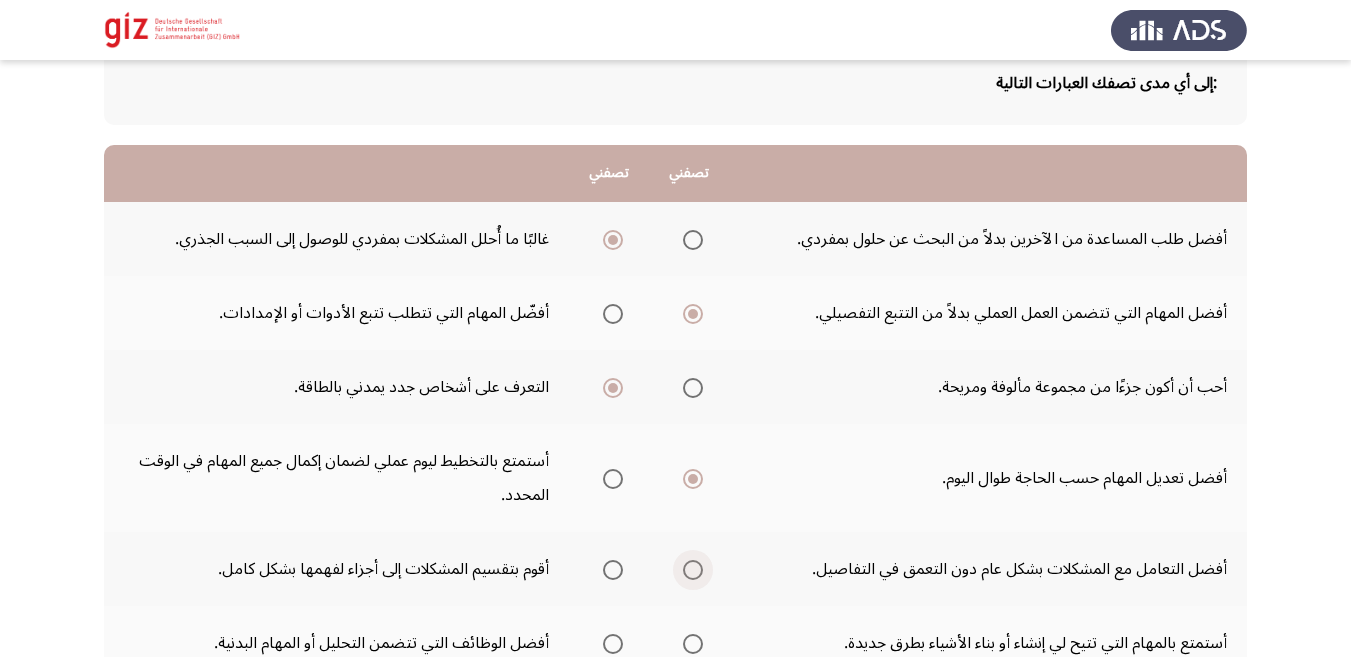 click at bounding box center [693, 570] 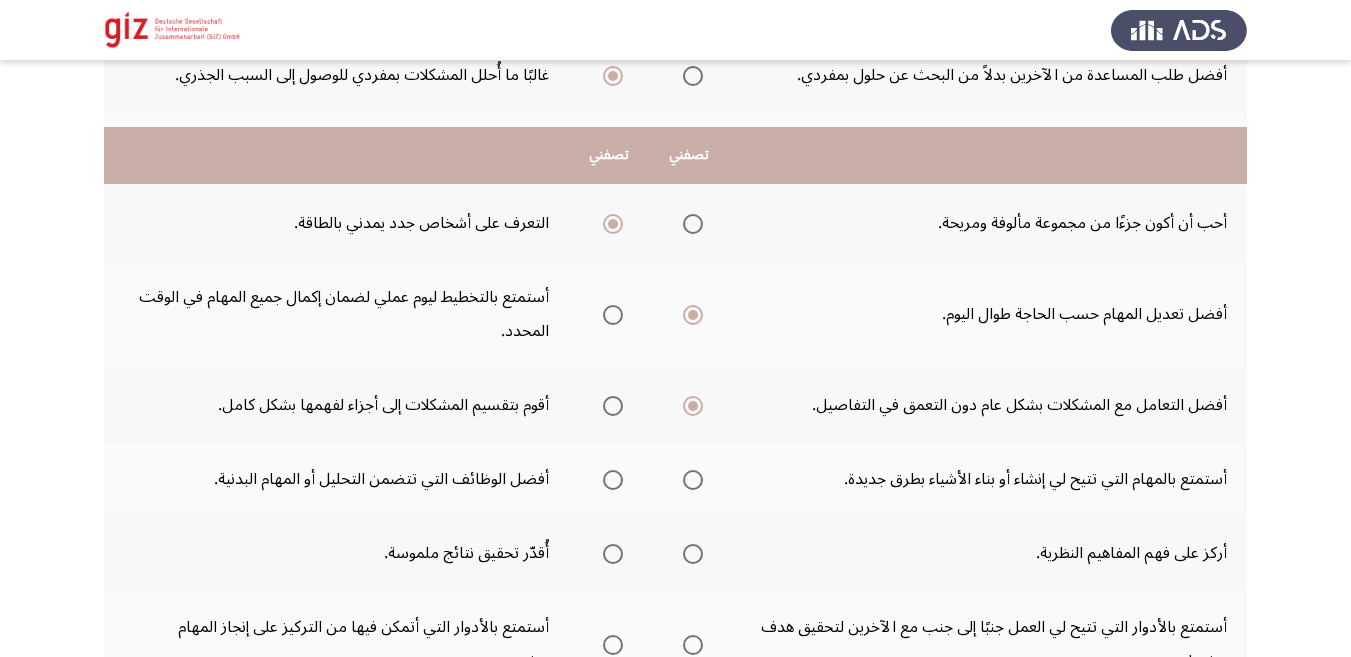 scroll, scrollTop: 373, scrollLeft: 0, axis: vertical 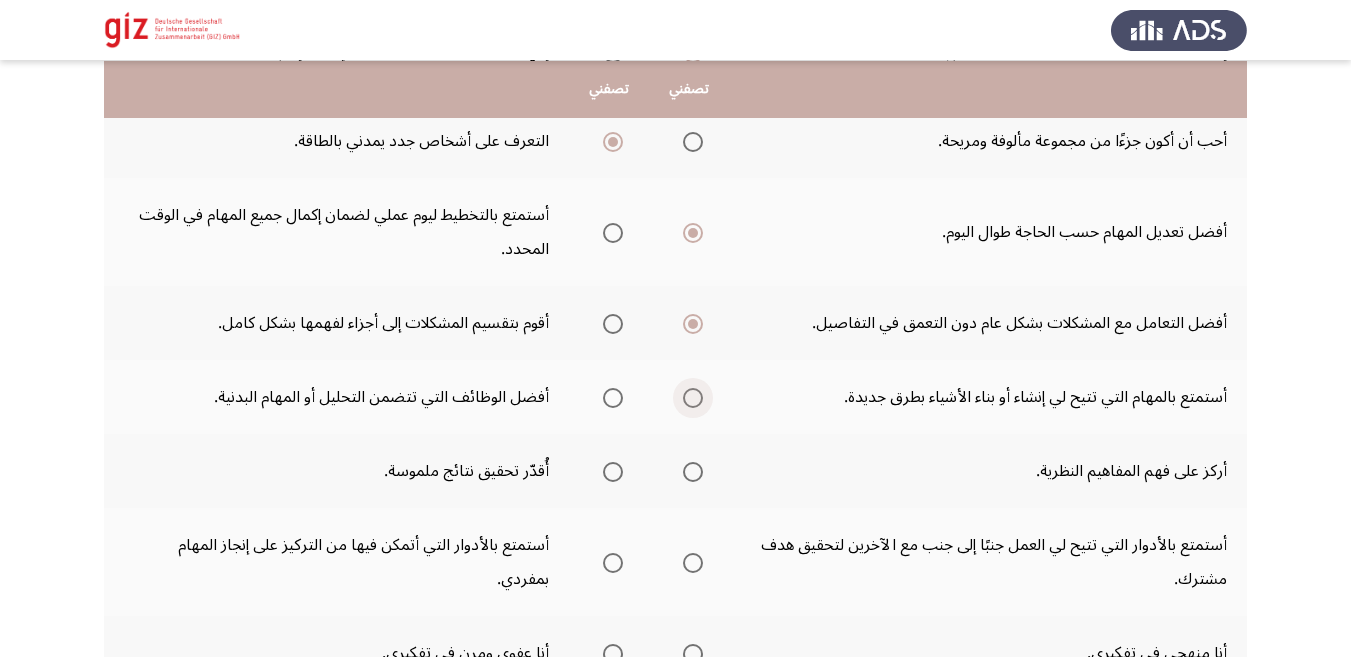click at bounding box center (693, 398) 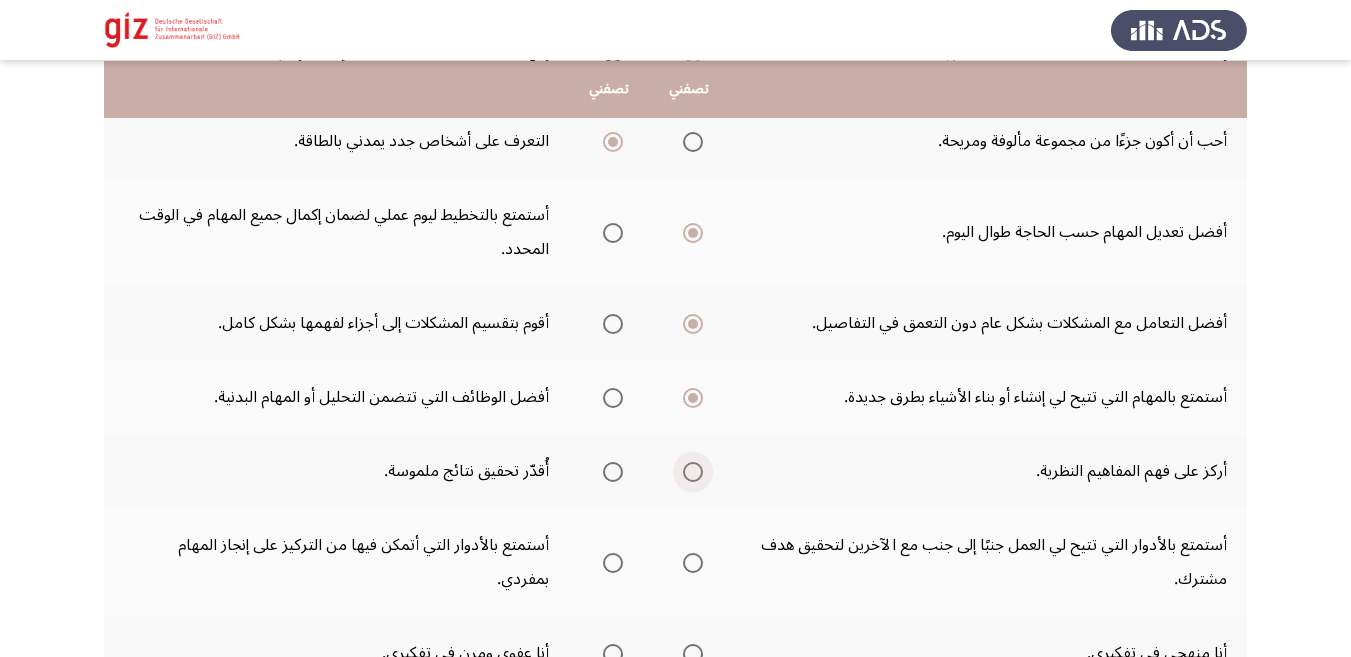 click at bounding box center [693, 472] 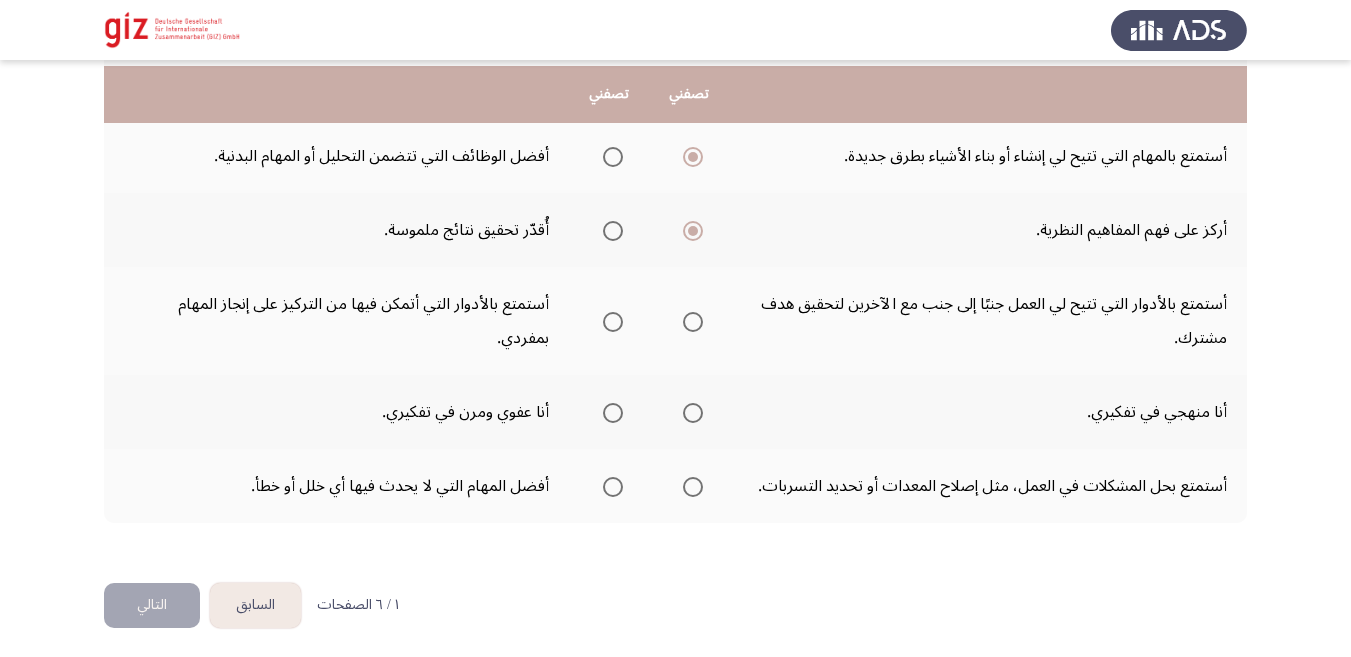 scroll, scrollTop: 620, scrollLeft: 0, axis: vertical 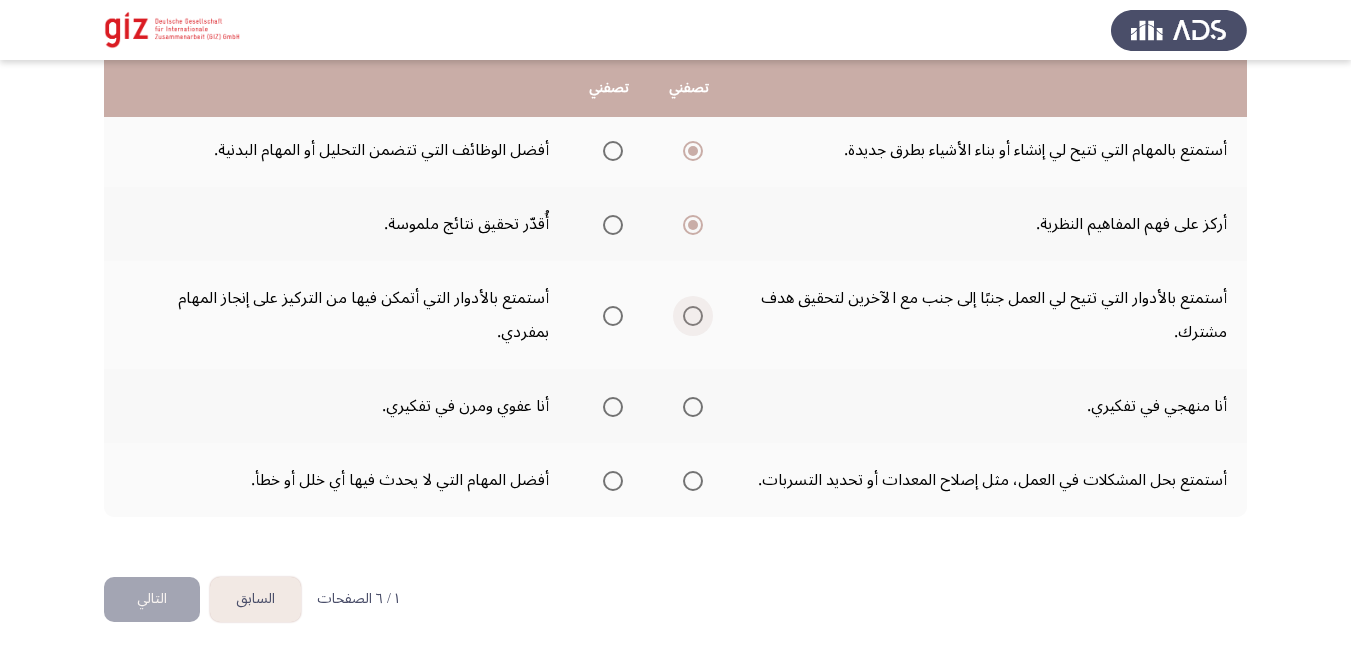 click at bounding box center [693, 316] 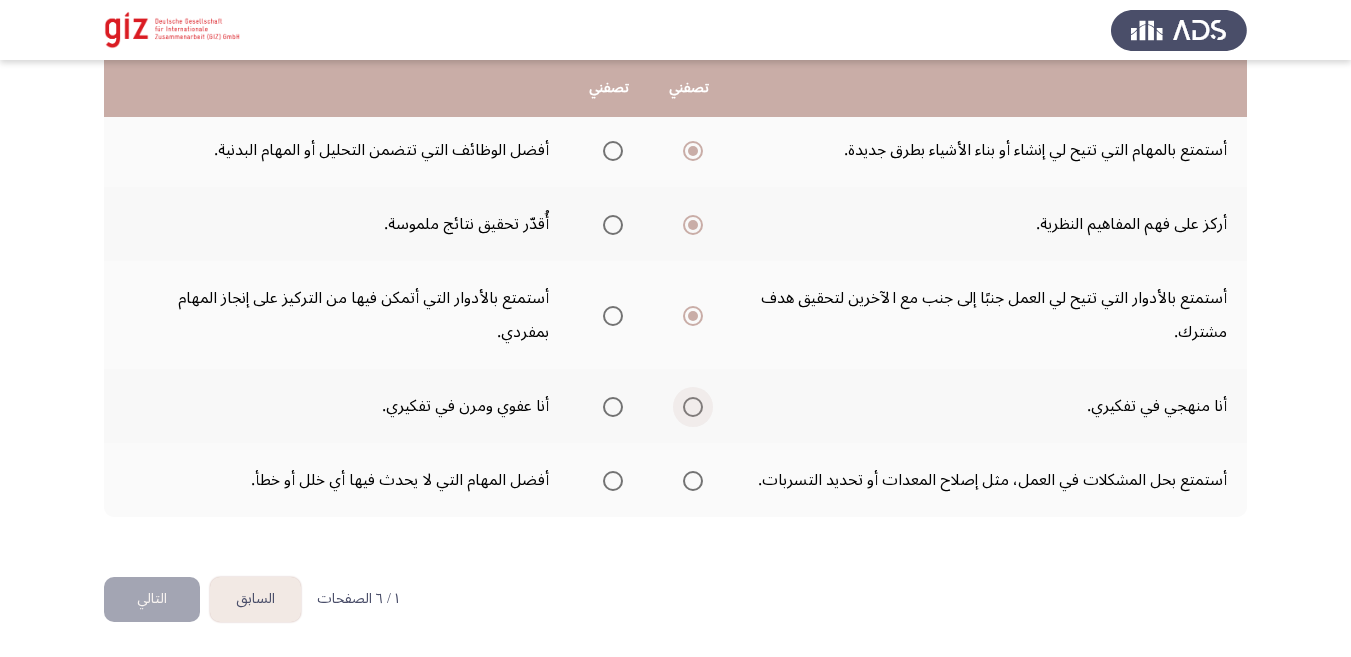 click at bounding box center (693, 407) 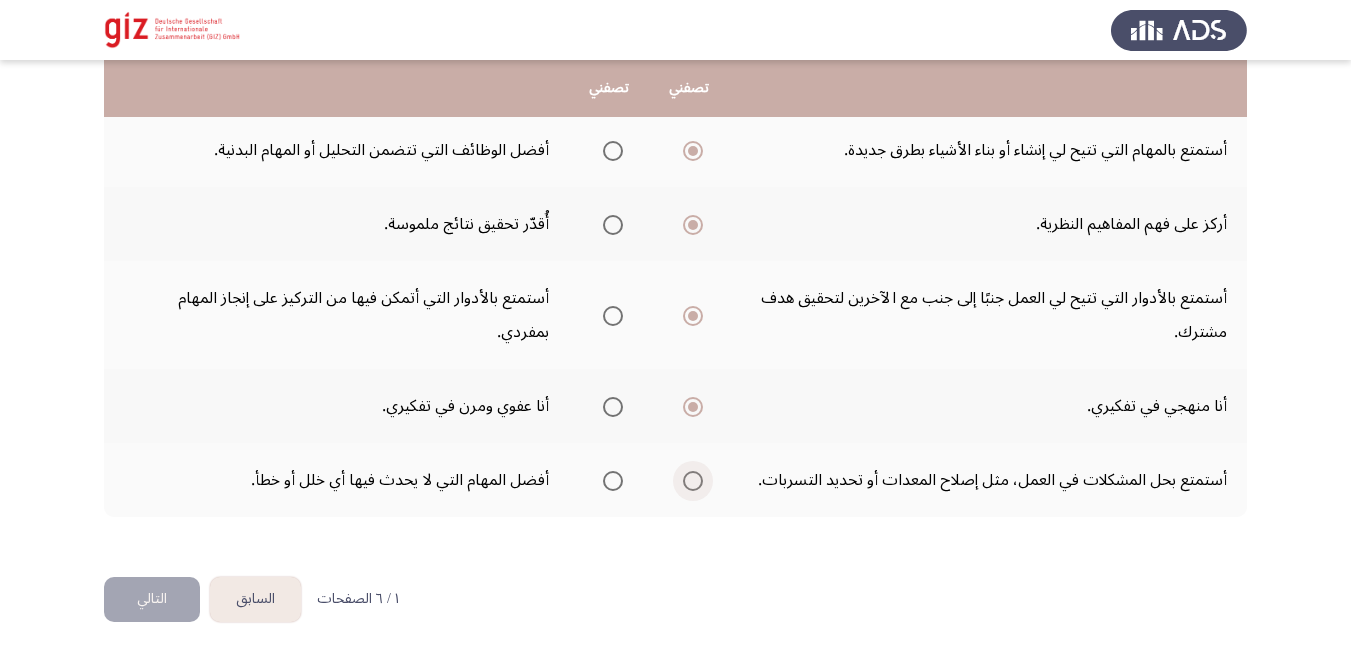 click at bounding box center (693, 481) 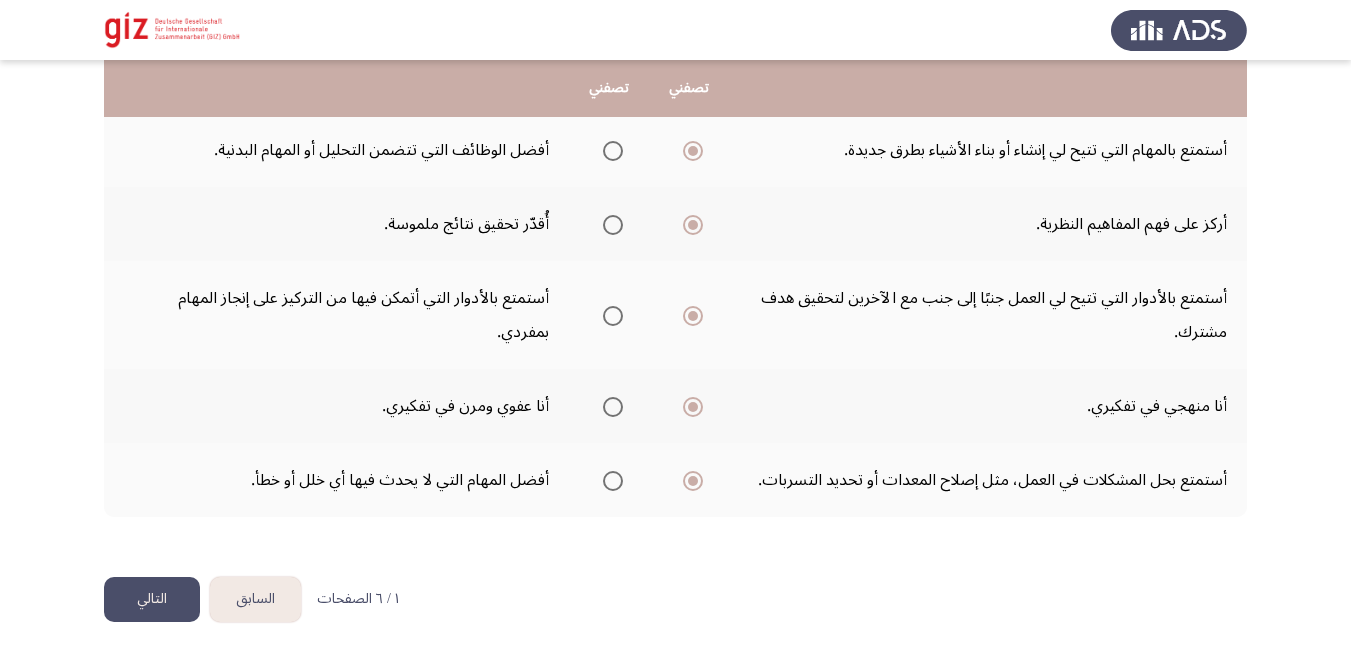 click on "التالي" 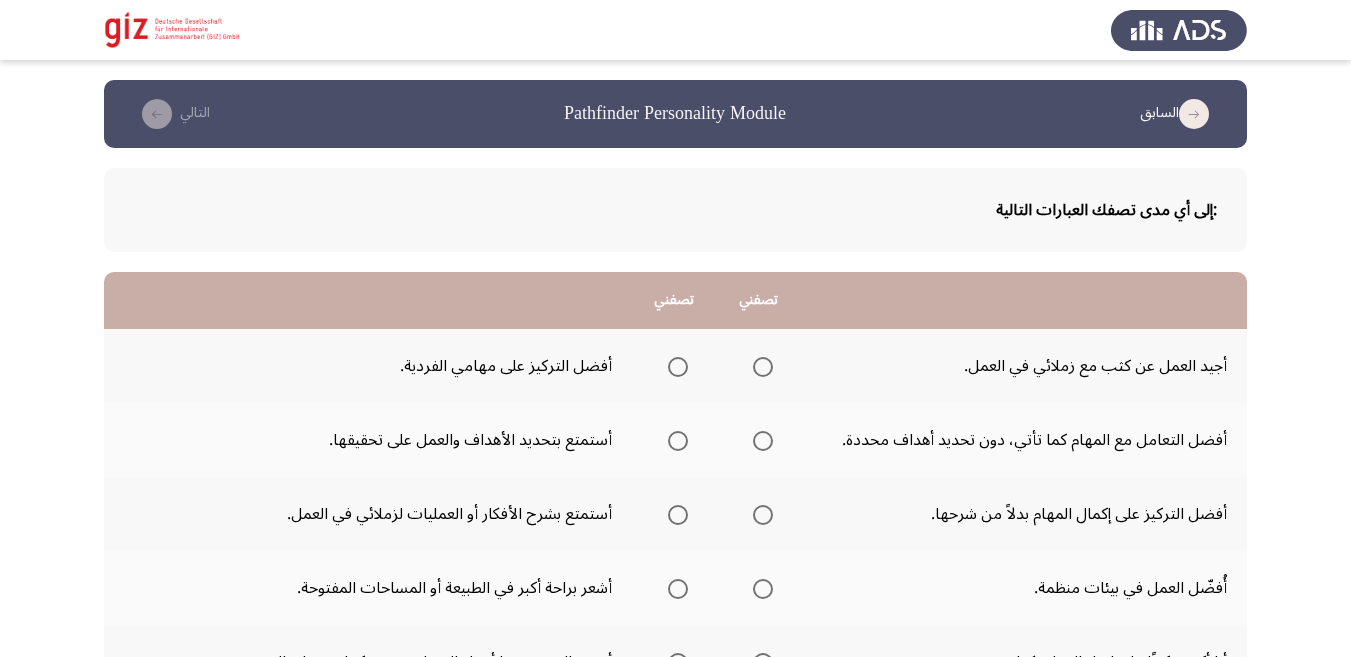 click at bounding box center [763, 367] 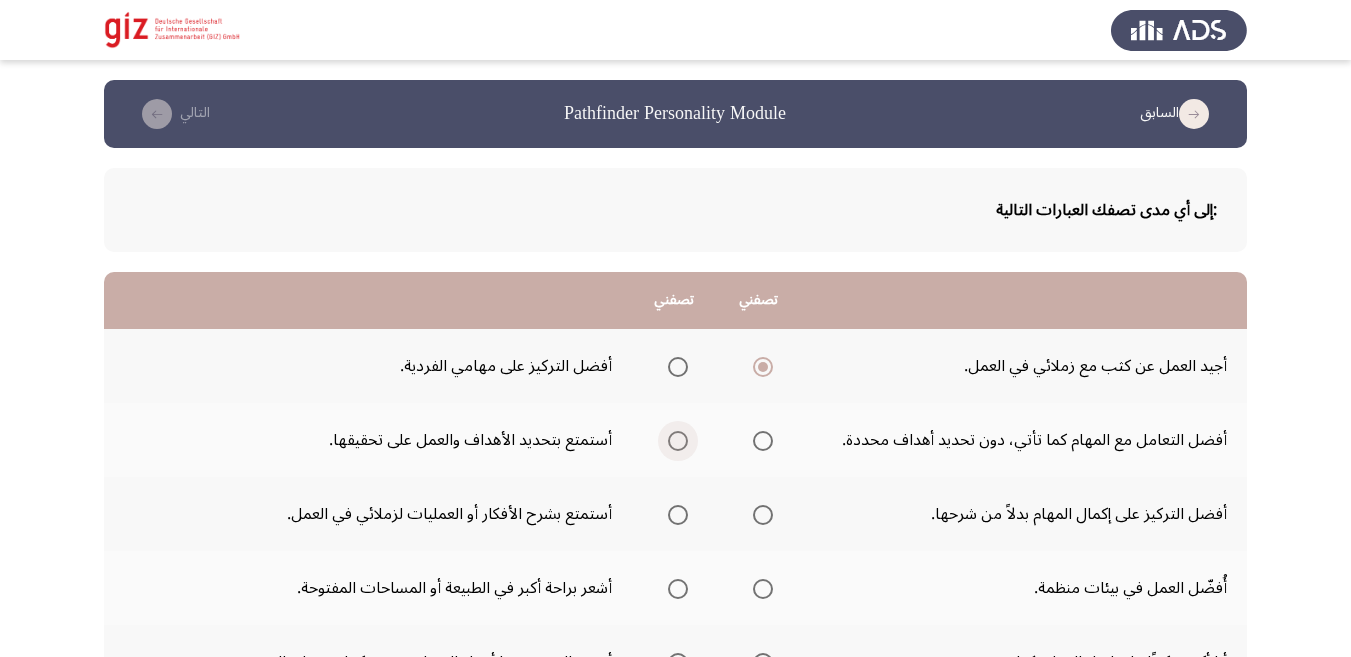 click at bounding box center (678, 441) 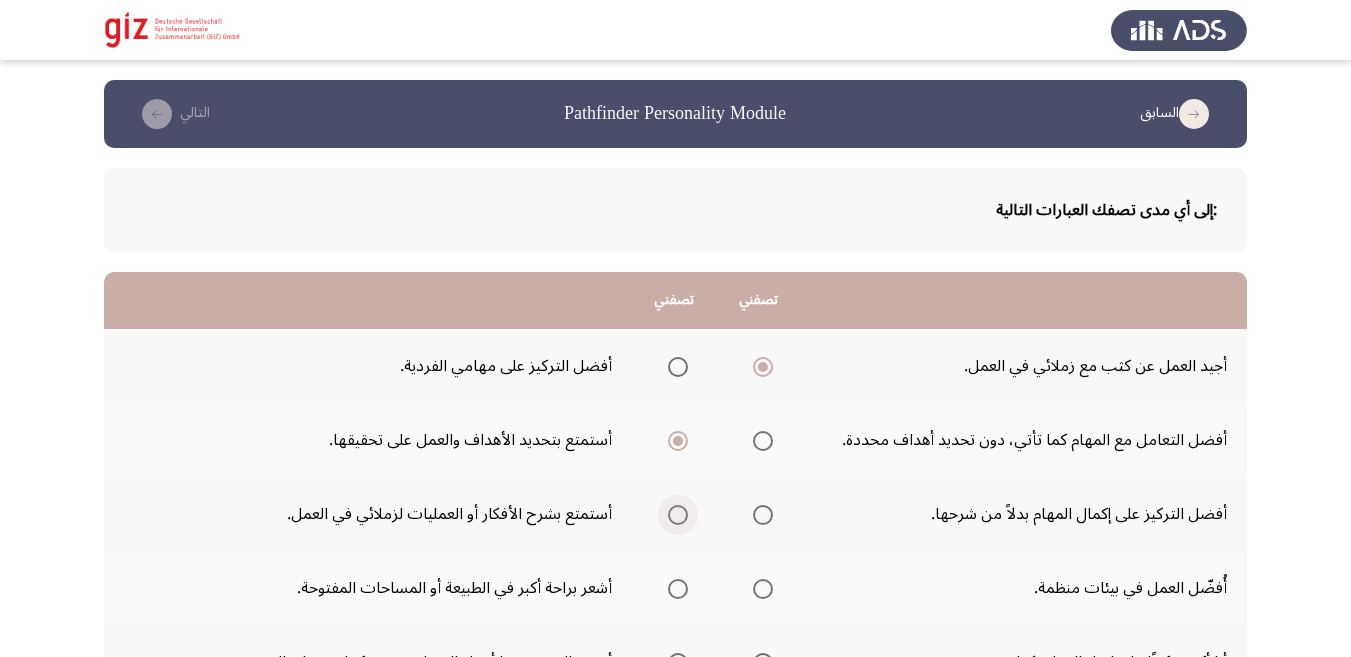 click at bounding box center [674, 515] 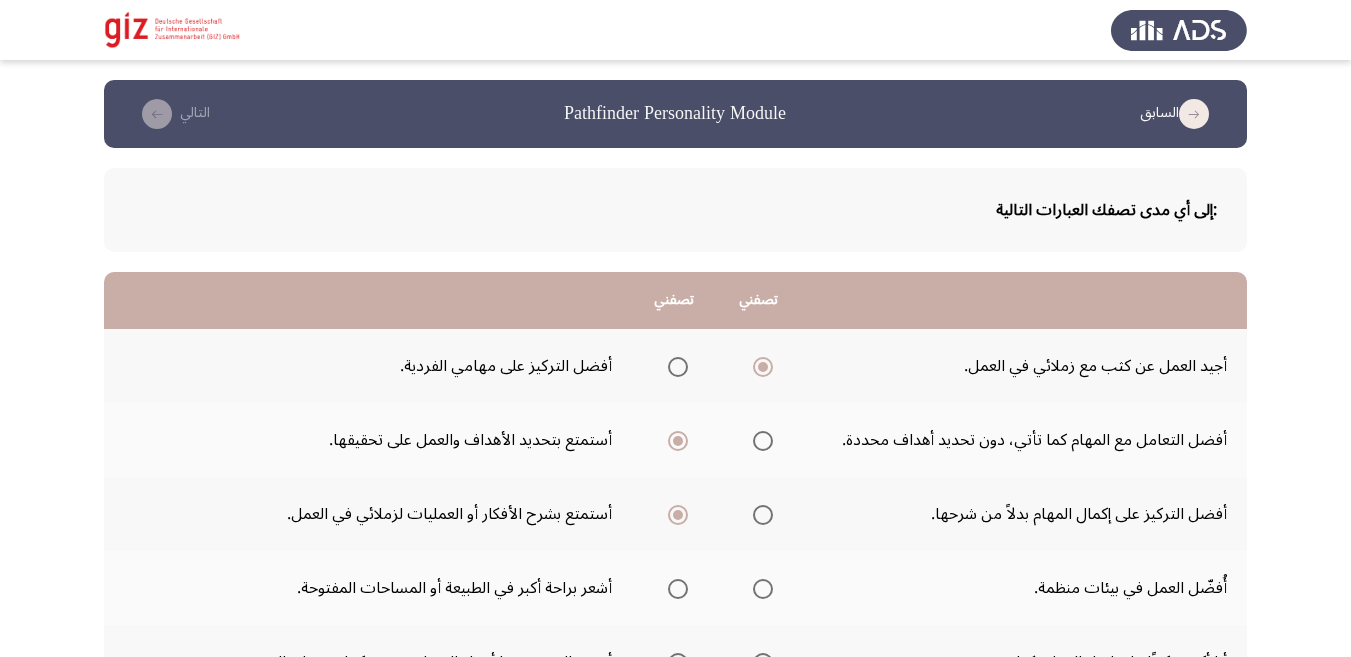 click at bounding box center (763, 589) 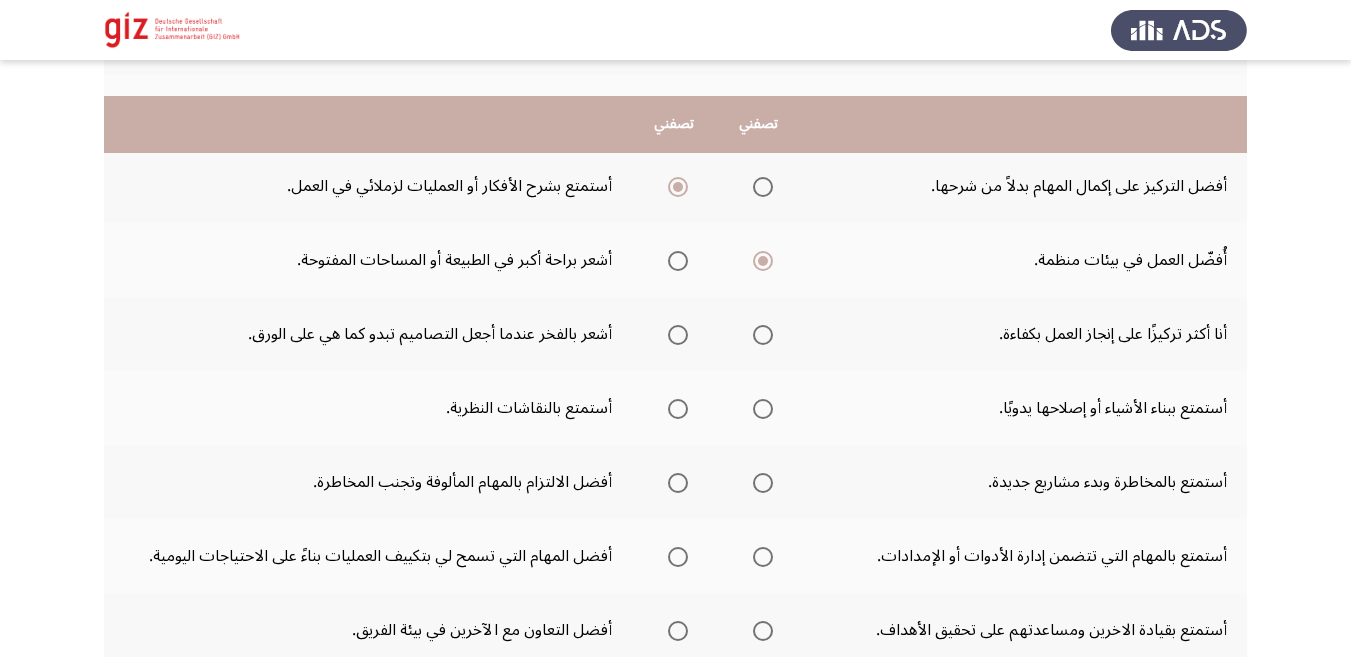 scroll, scrollTop: 410, scrollLeft: 0, axis: vertical 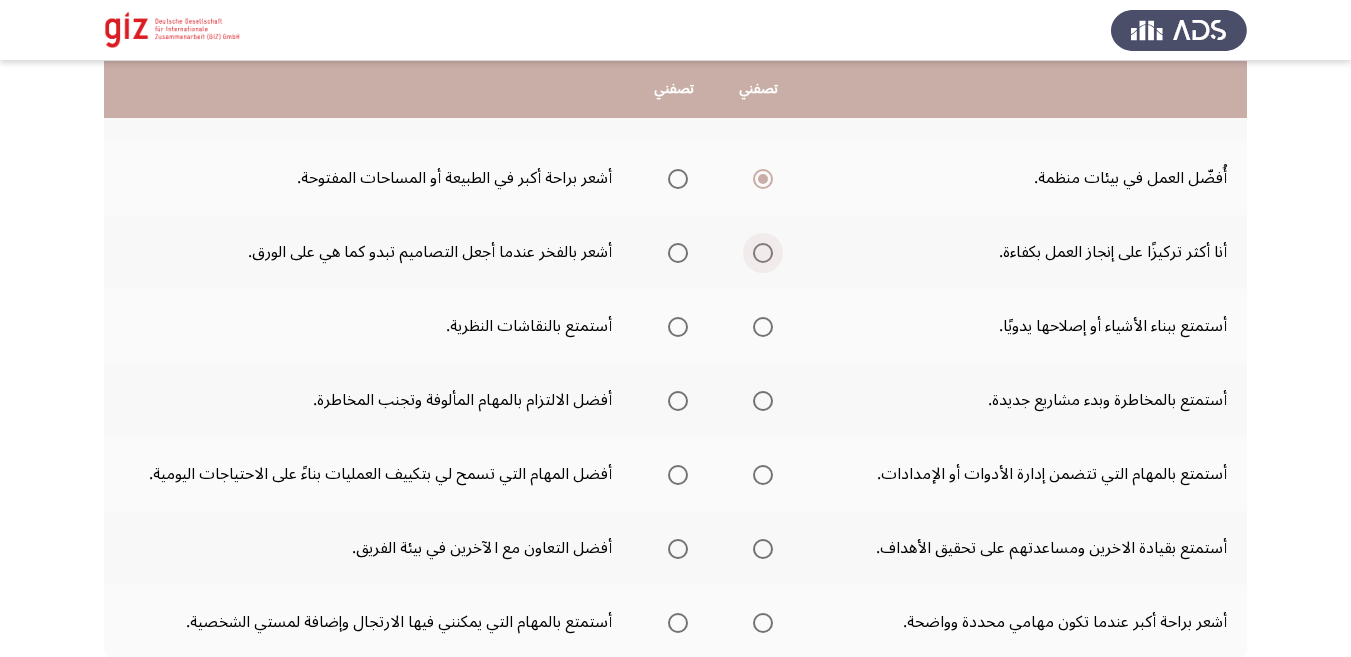 click at bounding box center (763, 253) 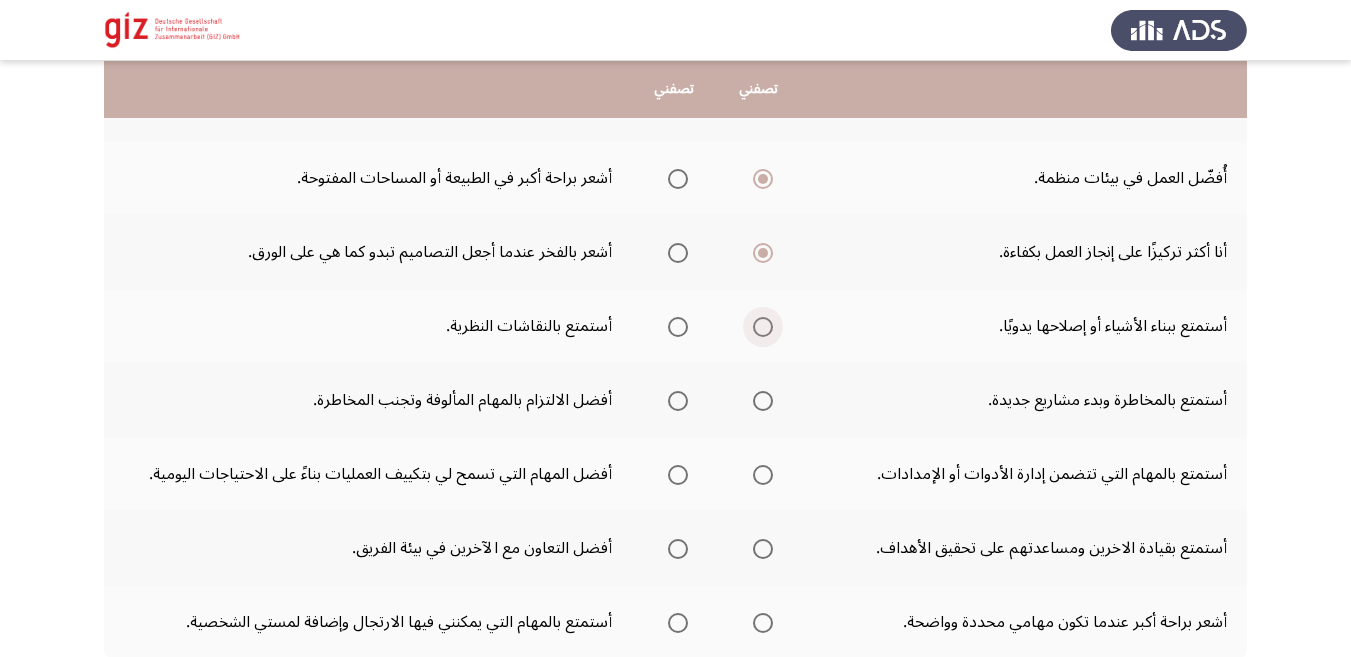 click at bounding box center [763, 327] 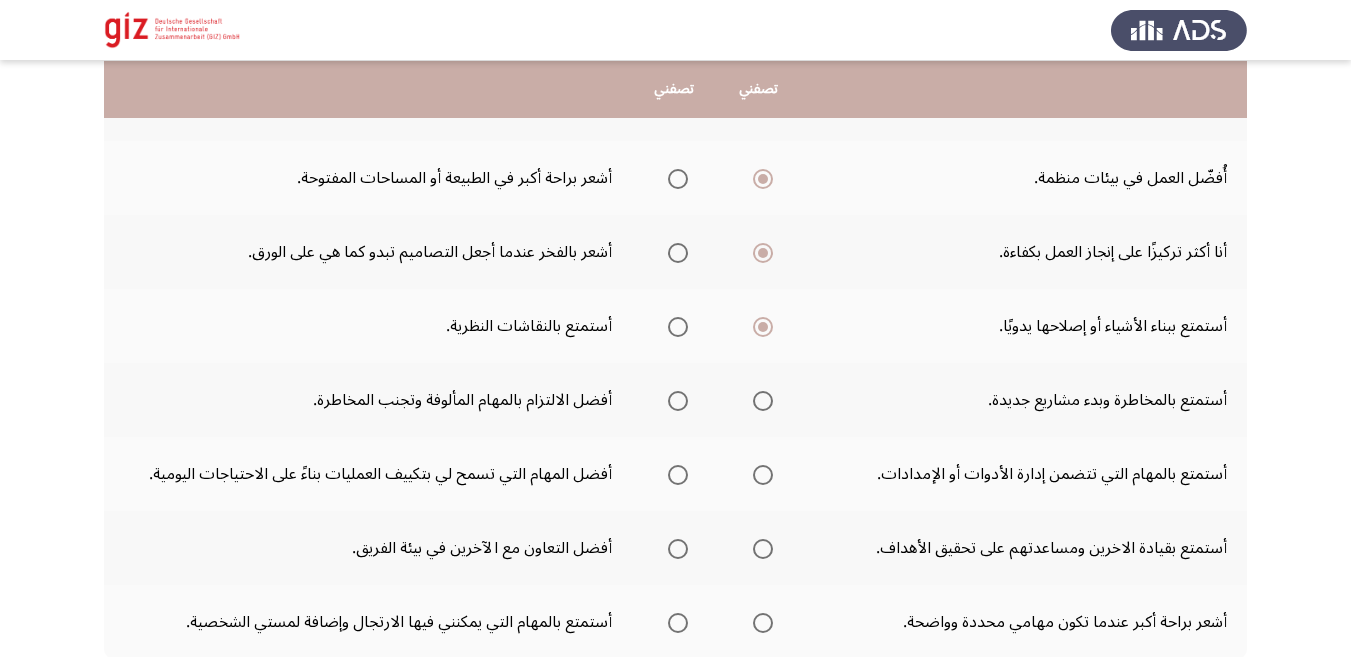 click at bounding box center (763, 401) 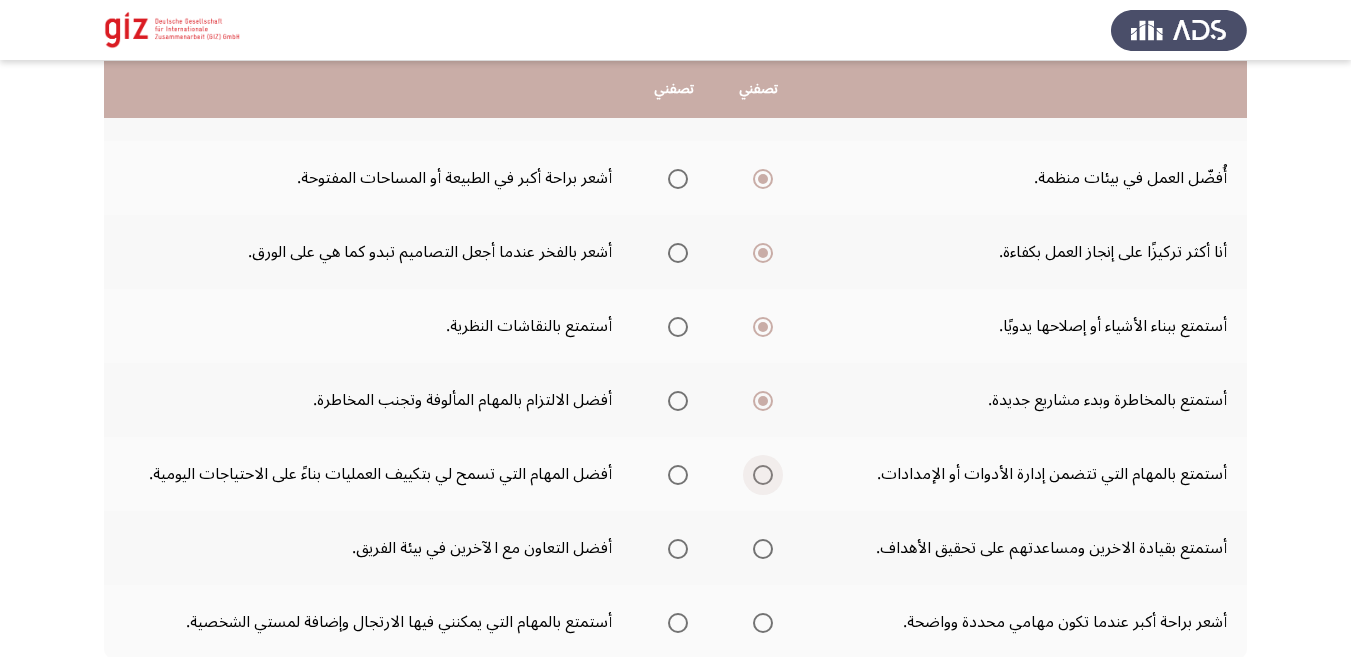 click at bounding box center (763, 475) 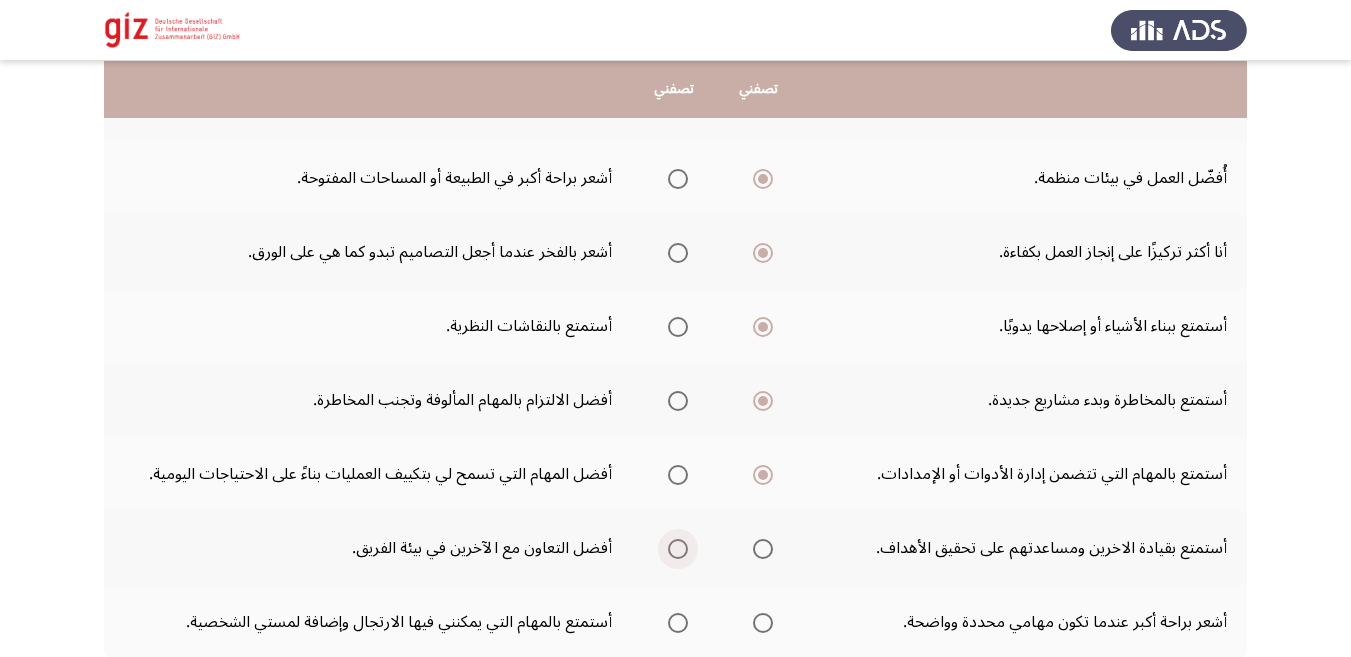 click at bounding box center (678, 549) 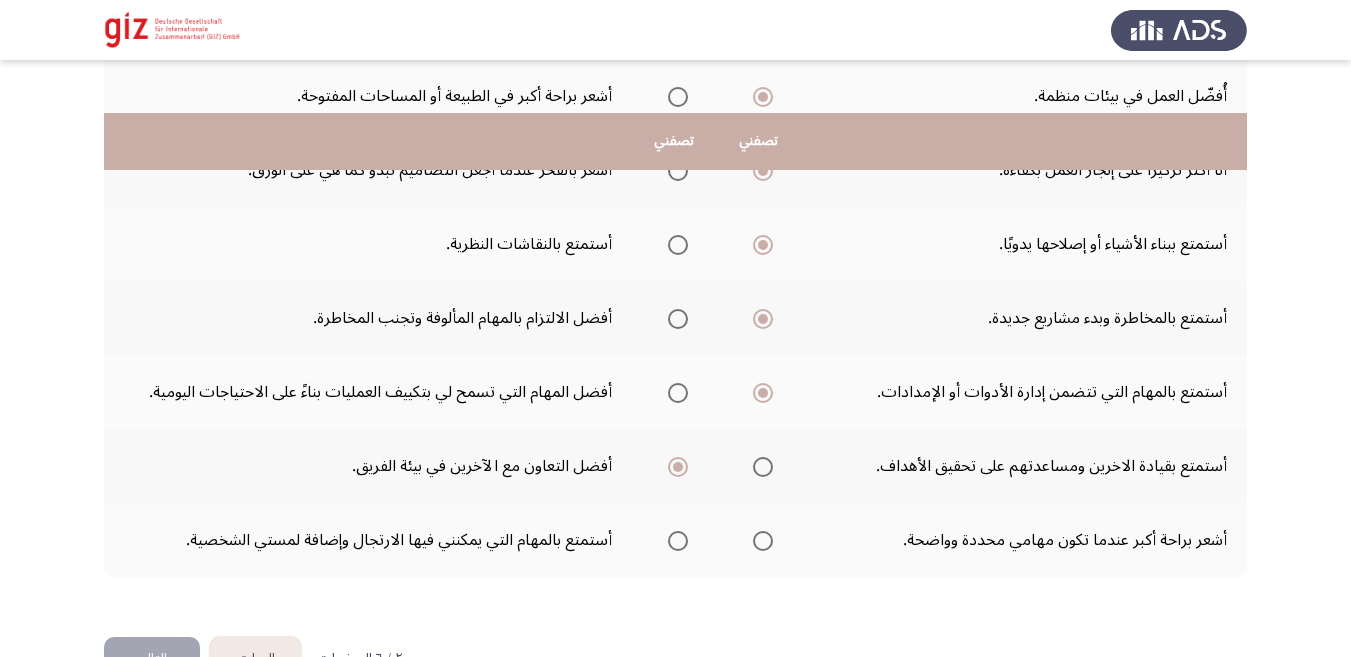 scroll, scrollTop: 552, scrollLeft: 0, axis: vertical 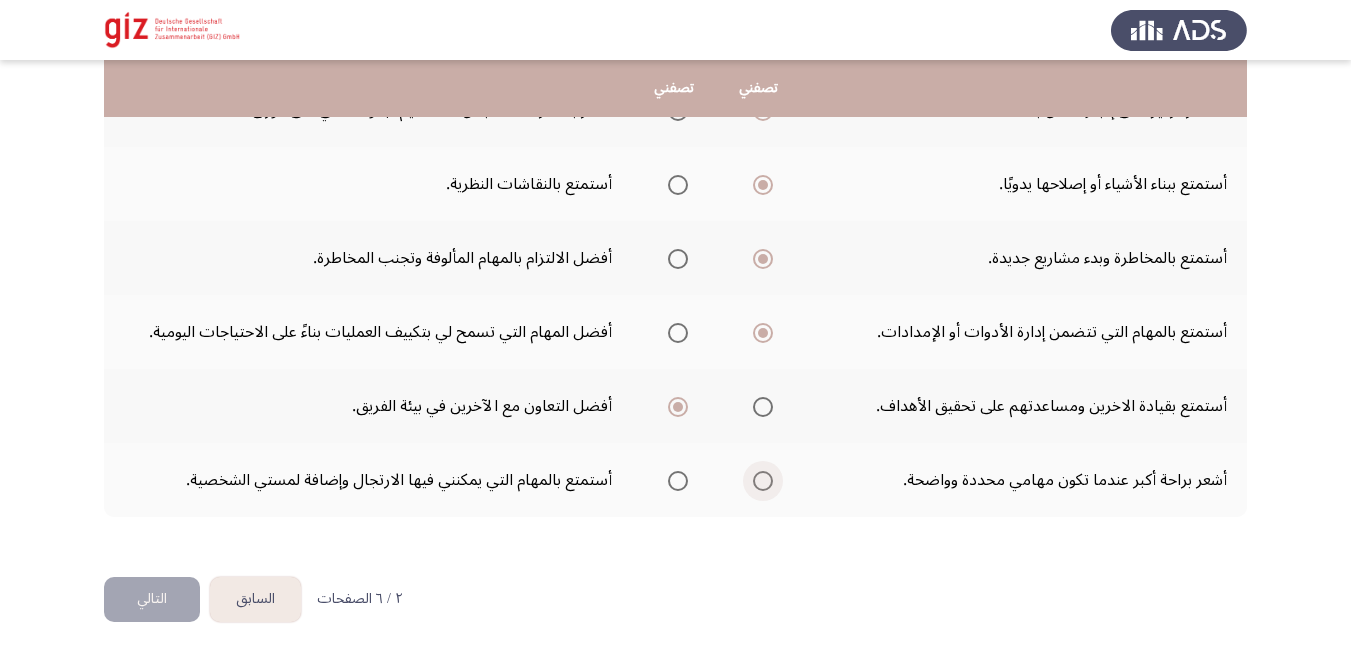 click at bounding box center [763, 481] 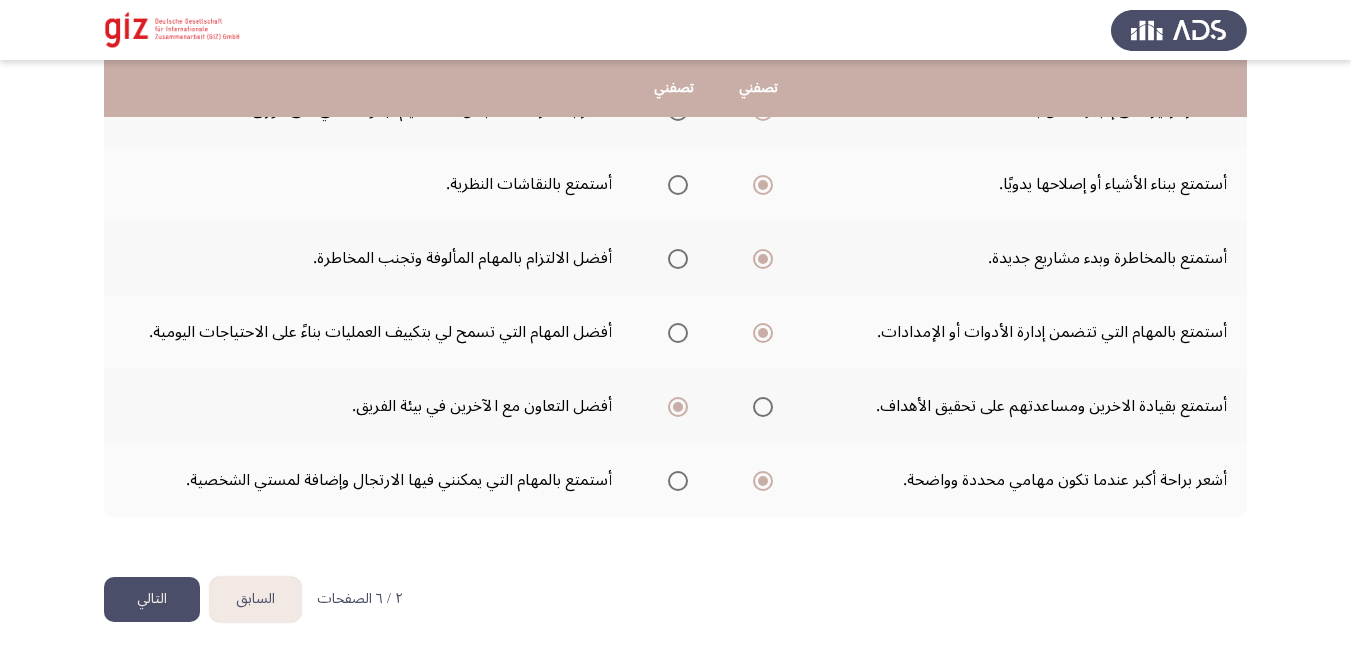 click on "التالي" 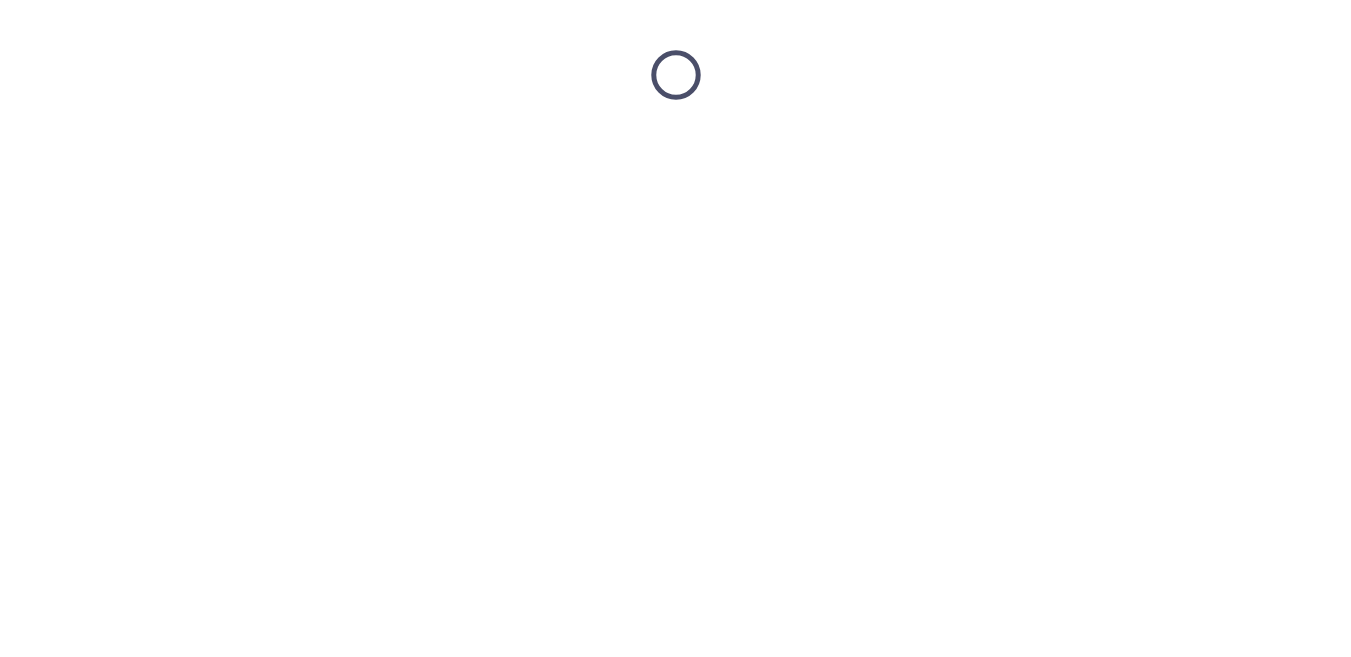 scroll, scrollTop: 0, scrollLeft: 0, axis: both 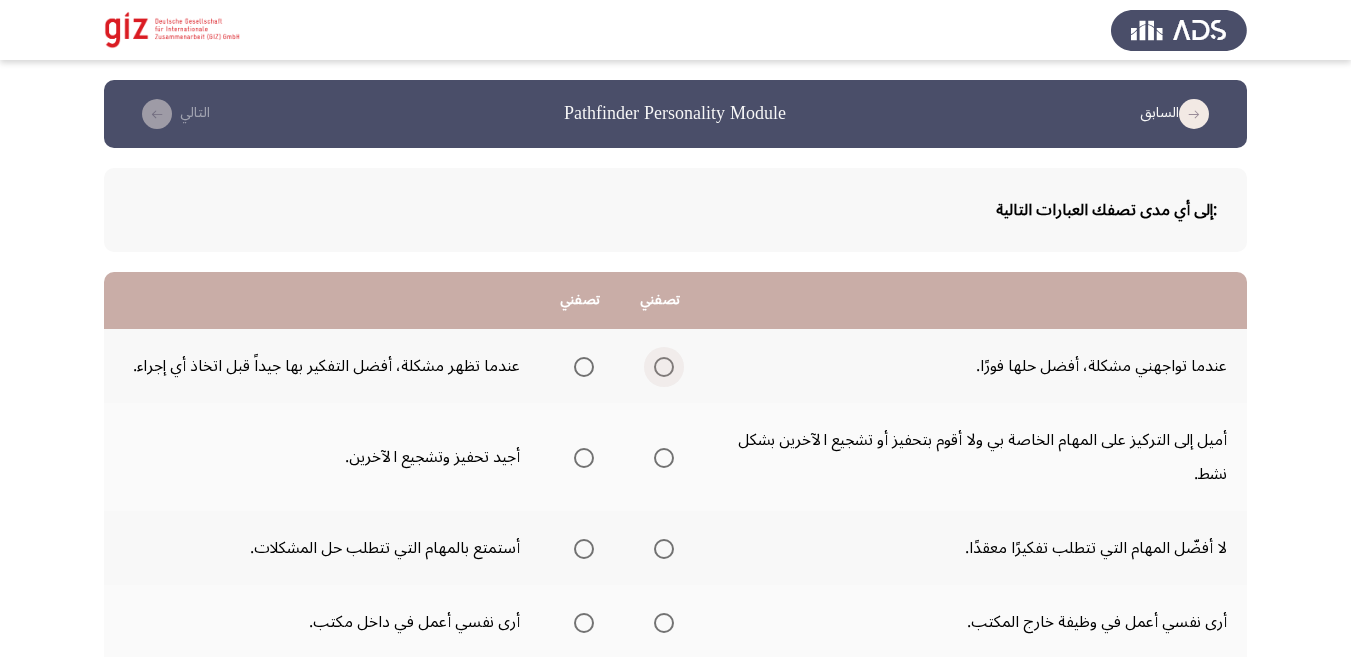 click at bounding box center [664, 367] 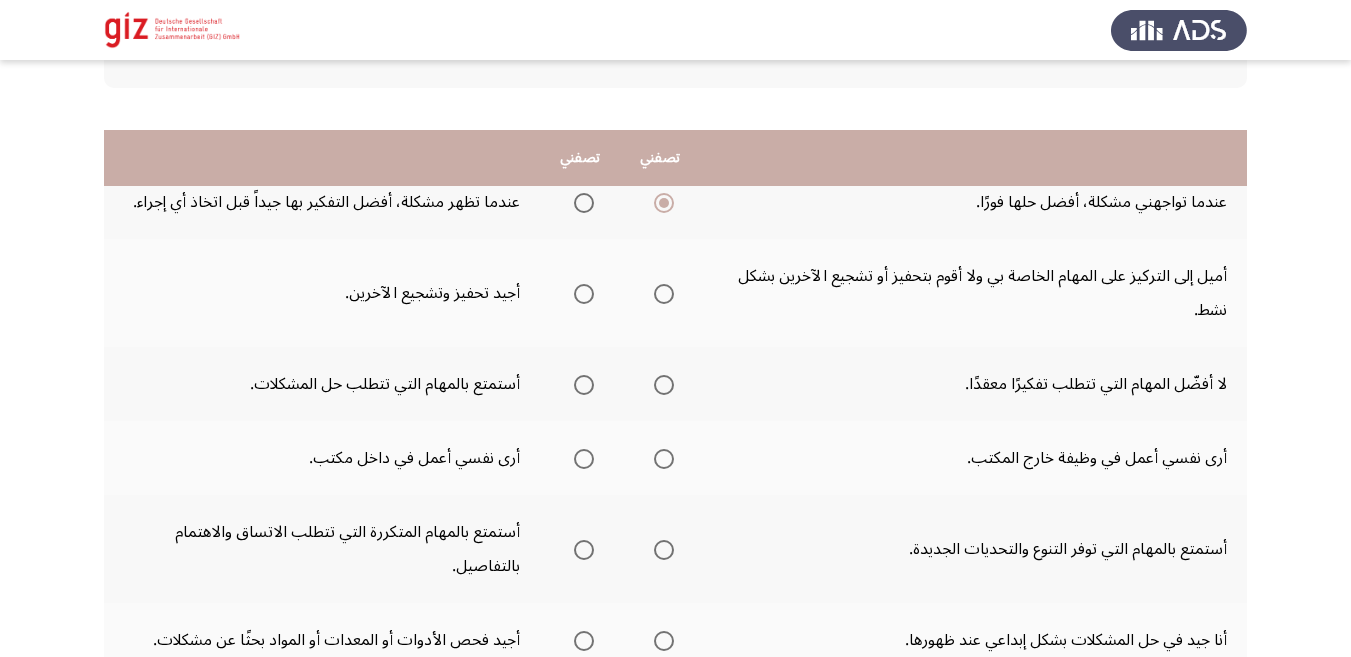 scroll, scrollTop: 246, scrollLeft: 0, axis: vertical 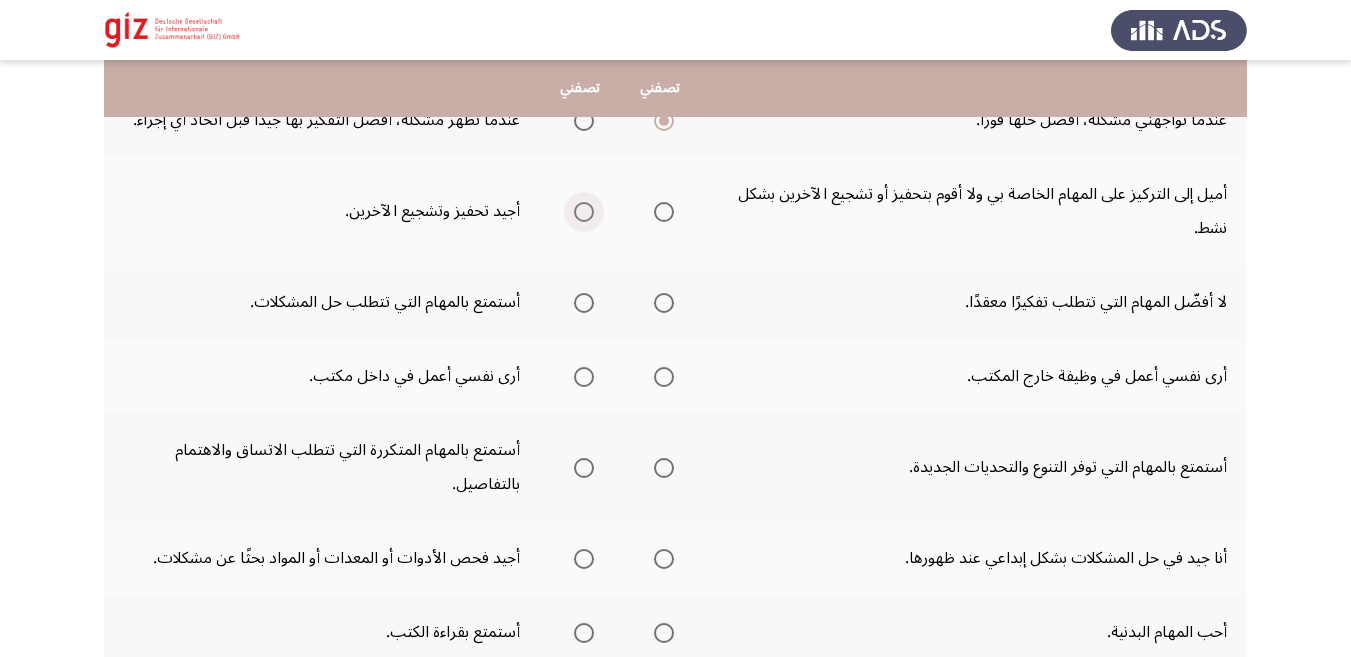 click at bounding box center (584, 212) 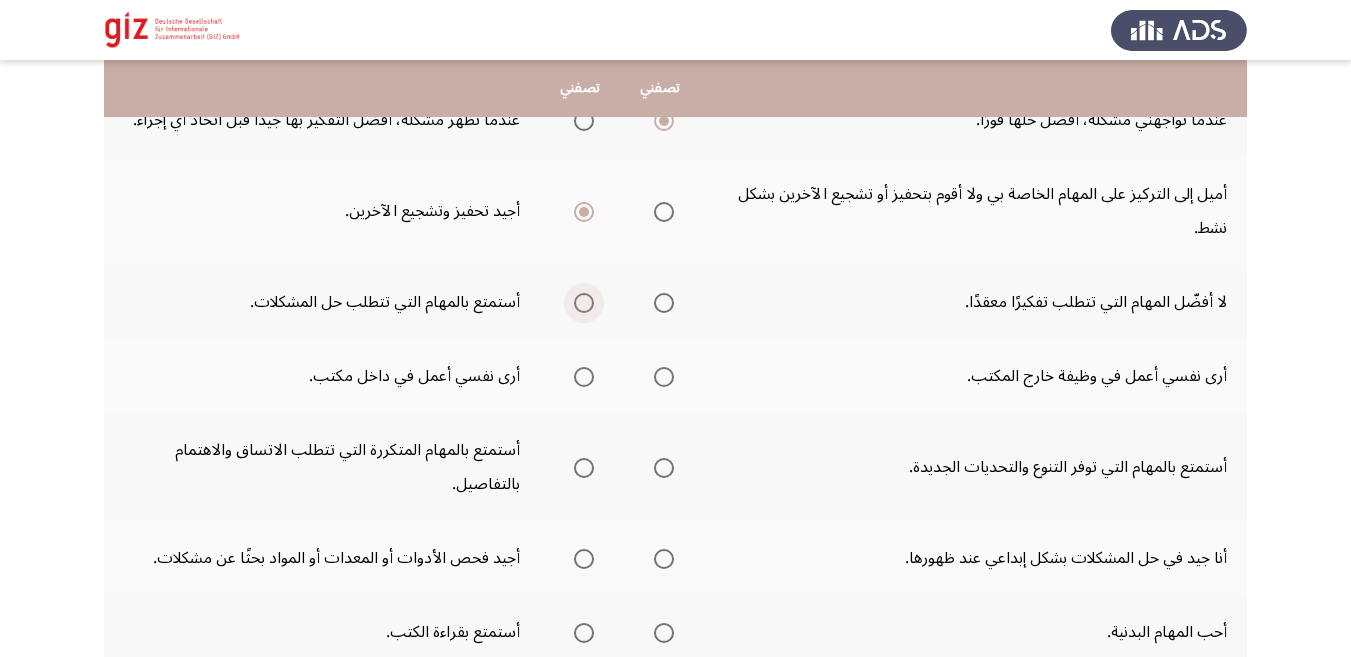 click at bounding box center [584, 303] 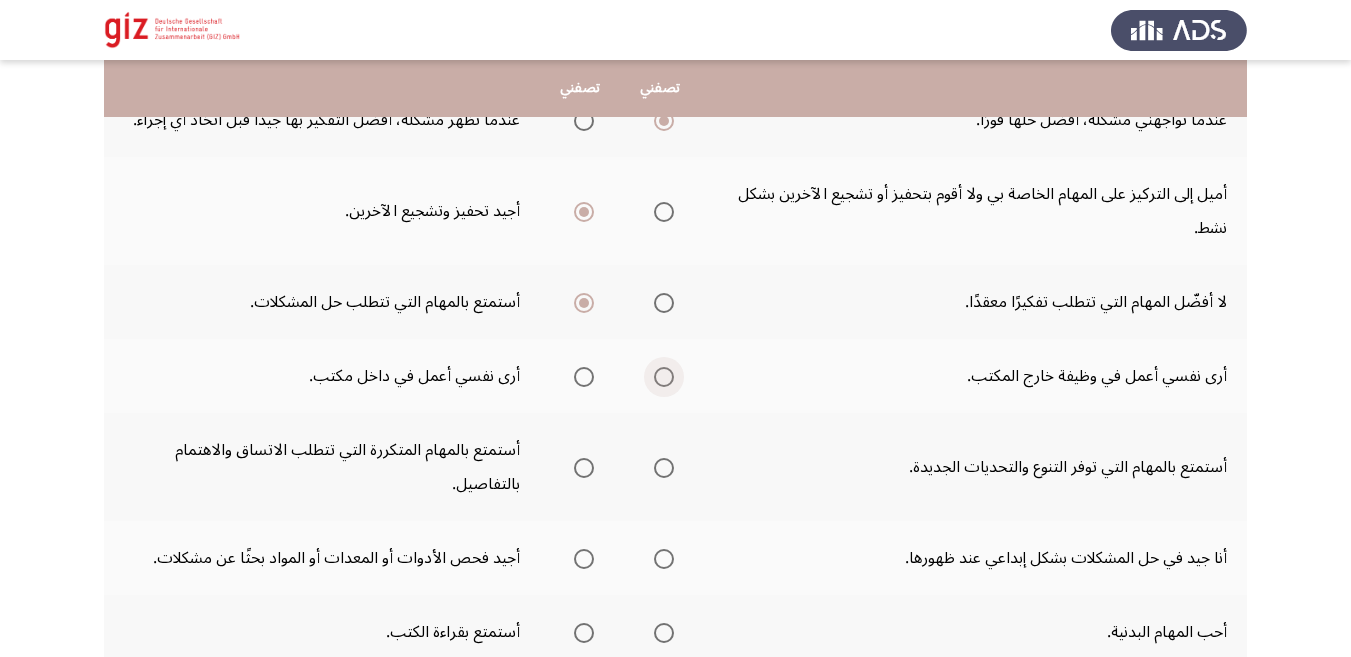 click at bounding box center (664, 377) 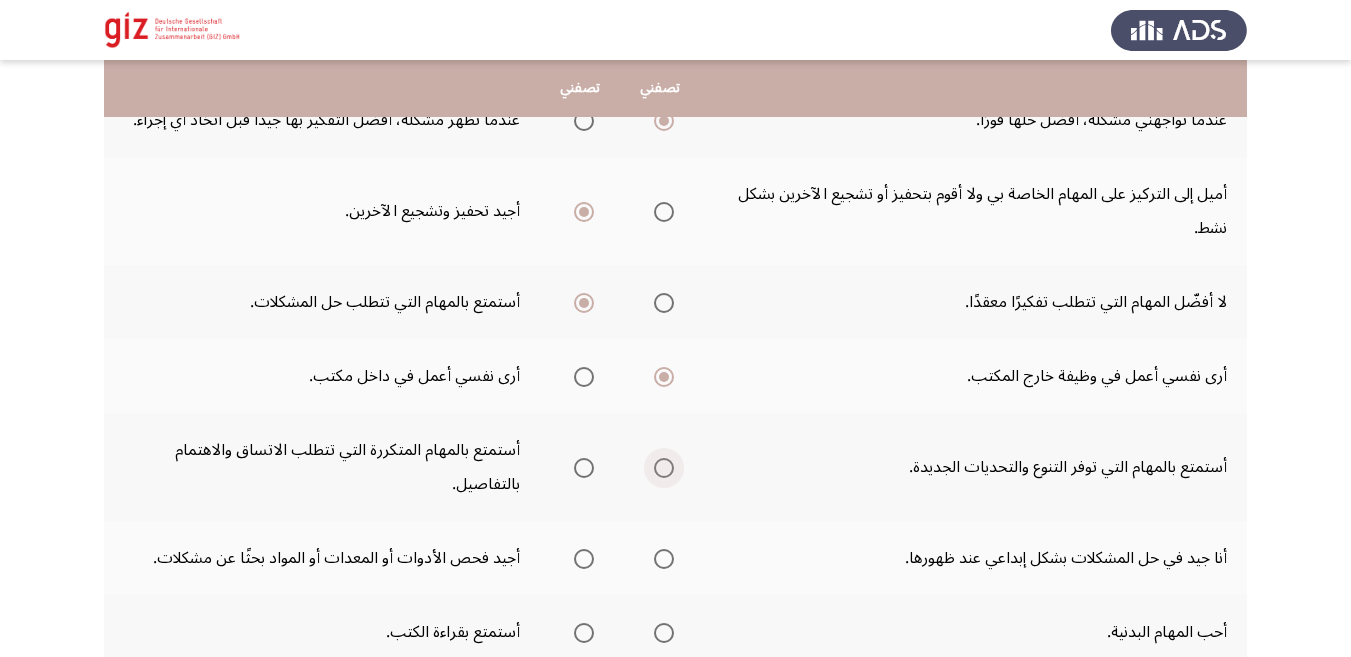 click at bounding box center (664, 468) 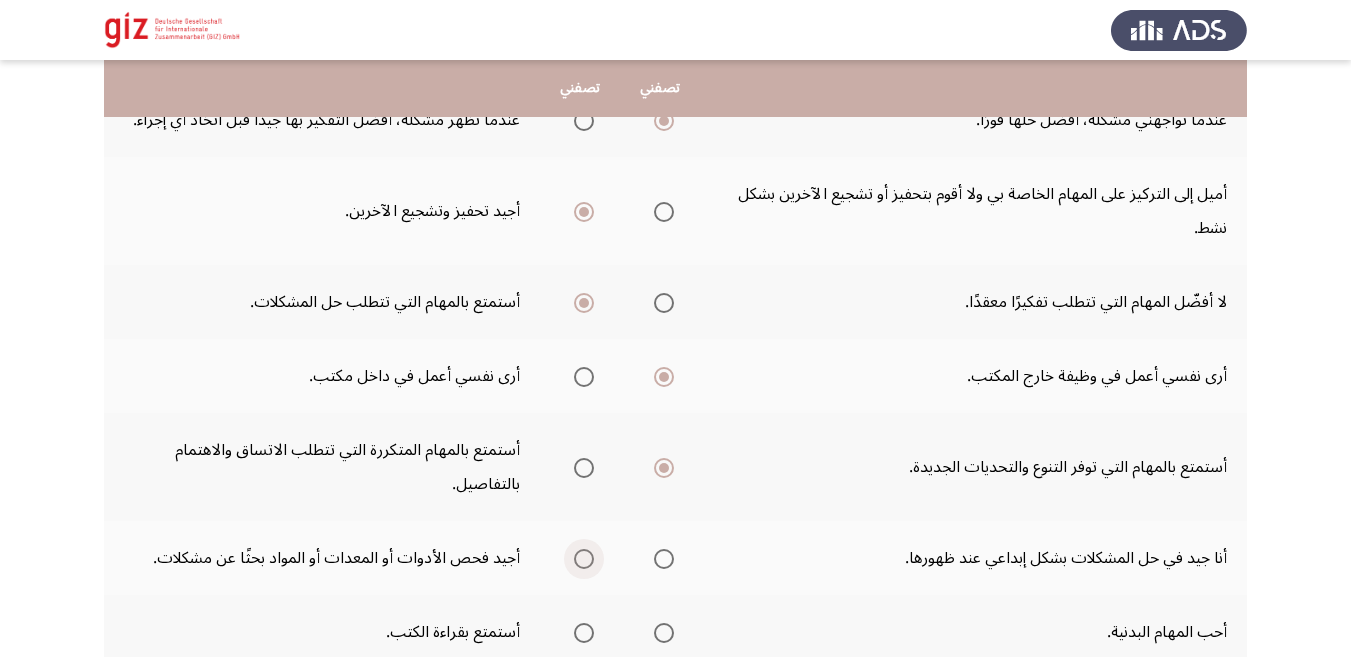 click at bounding box center [584, 559] 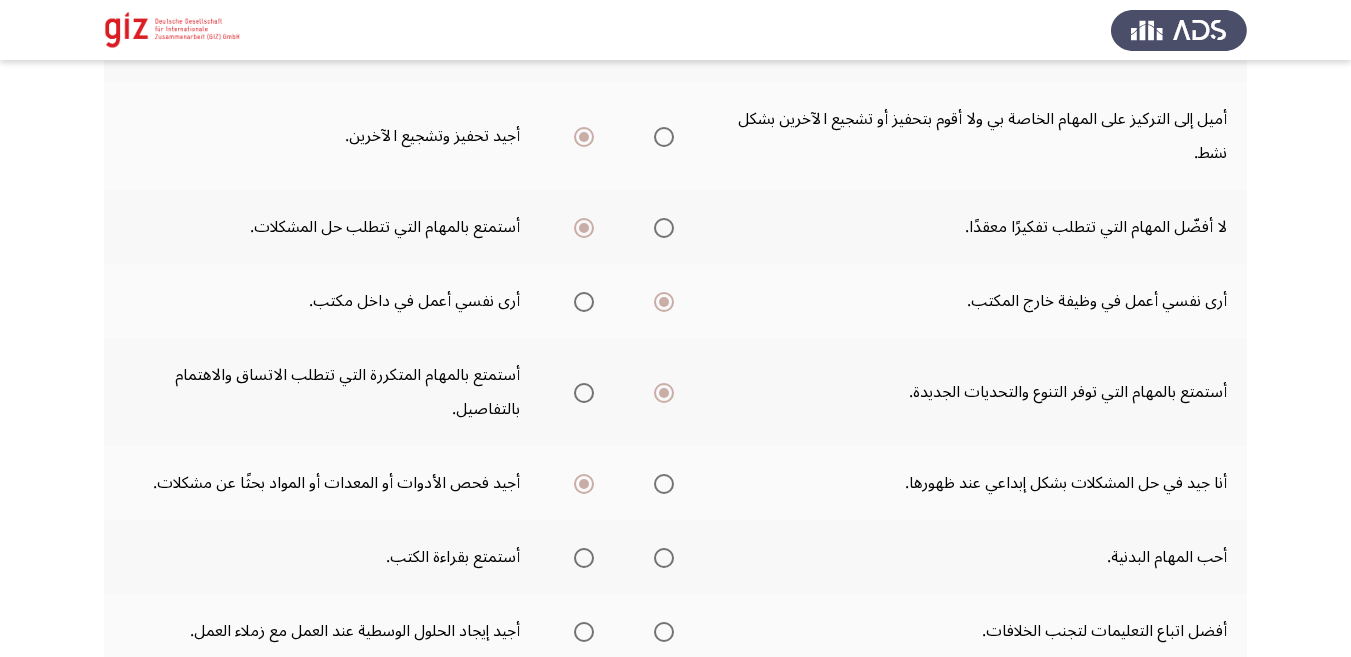 scroll, scrollTop: 328, scrollLeft: 0, axis: vertical 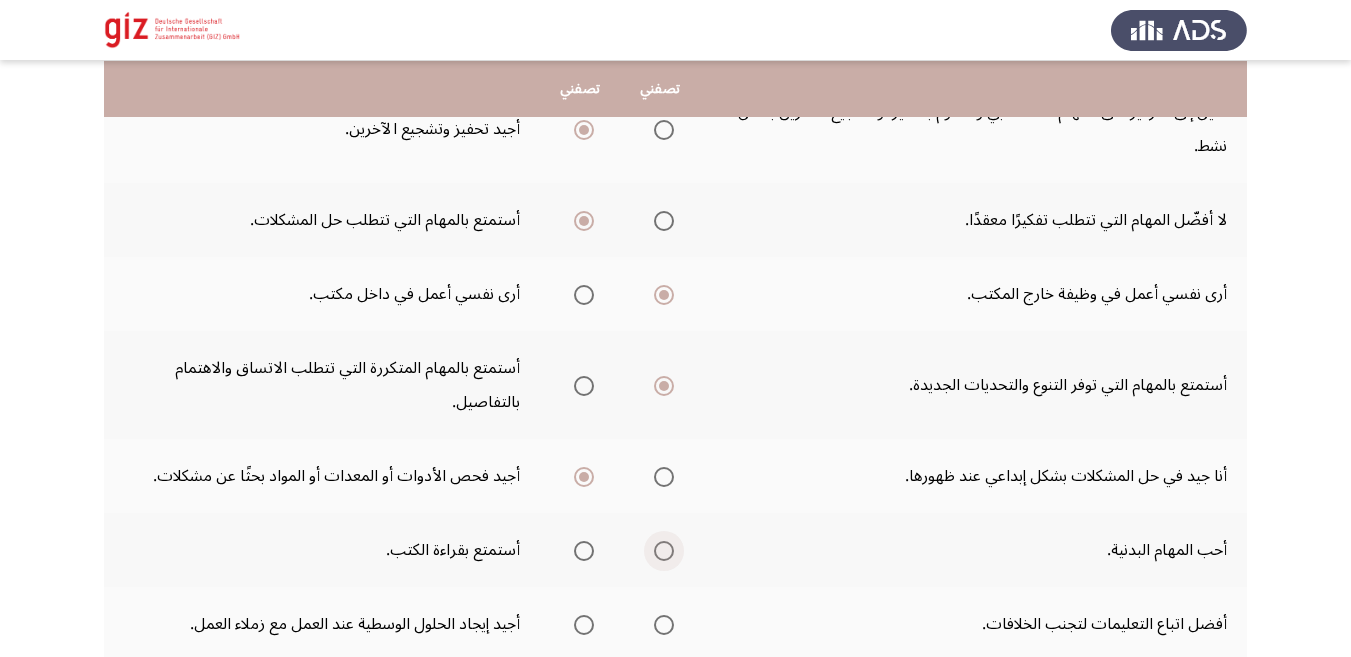 click at bounding box center (664, 551) 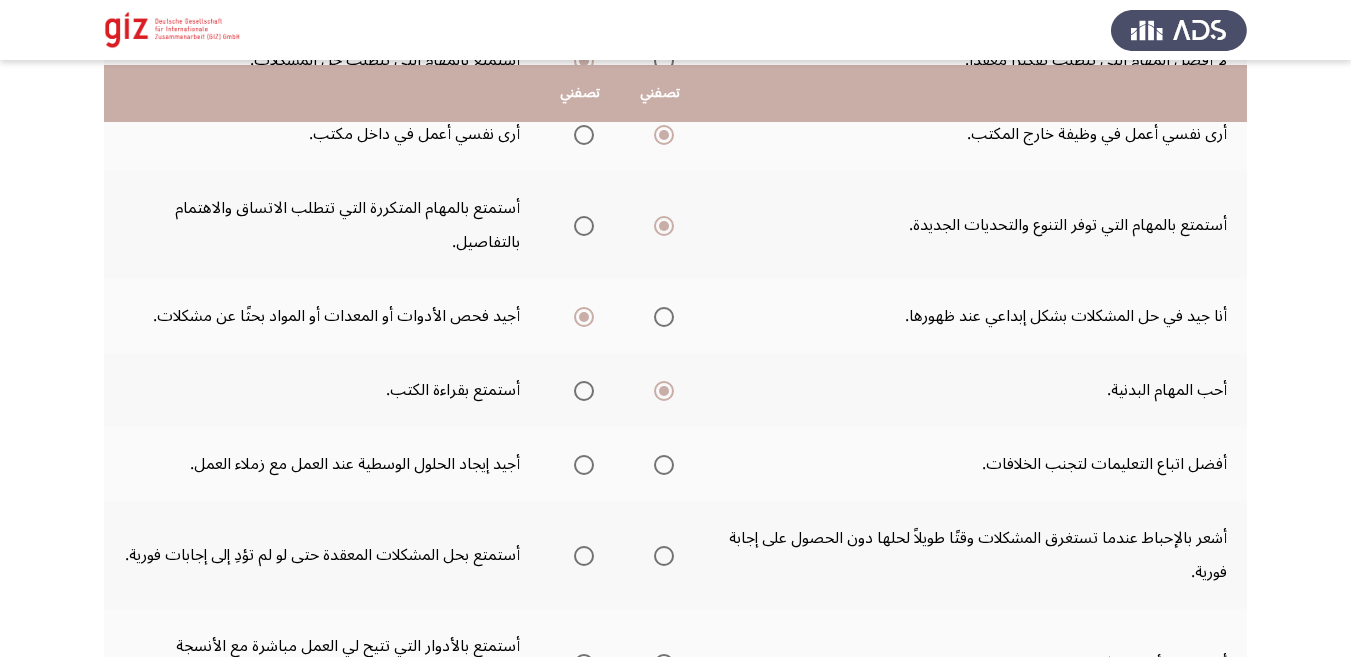 scroll, scrollTop: 492, scrollLeft: 0, axis: vertical 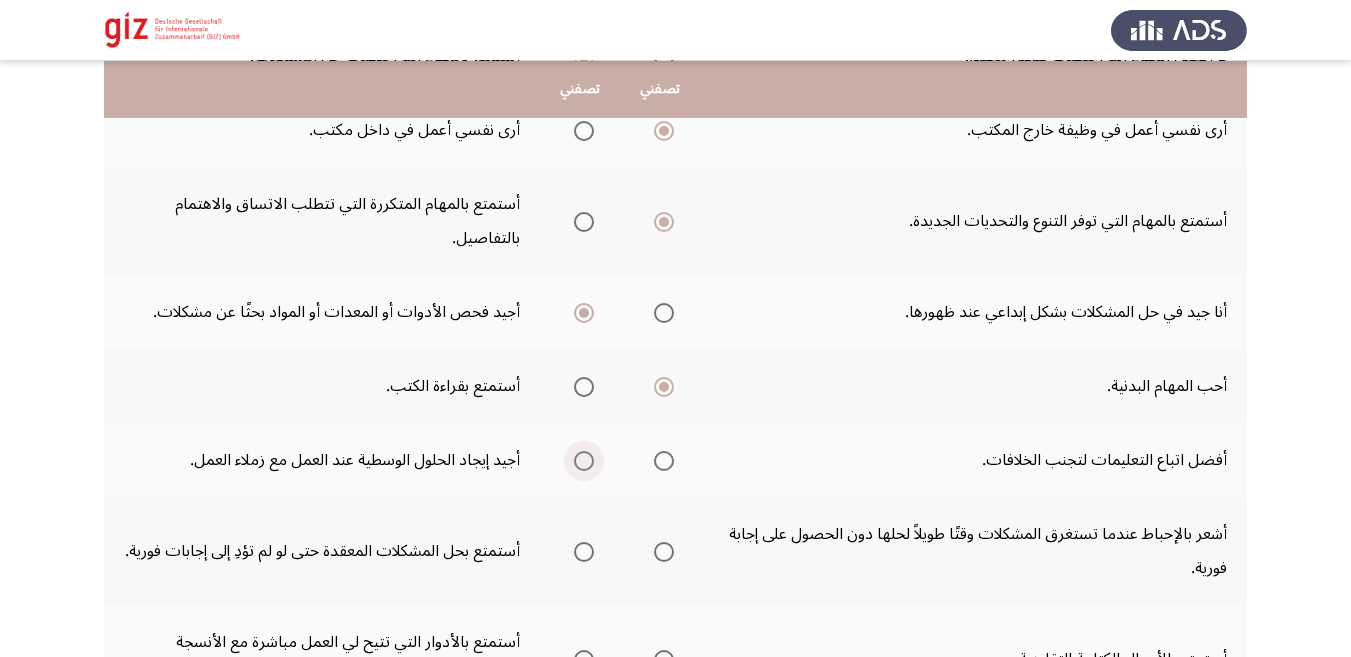 click at bounding box center (584, 461) 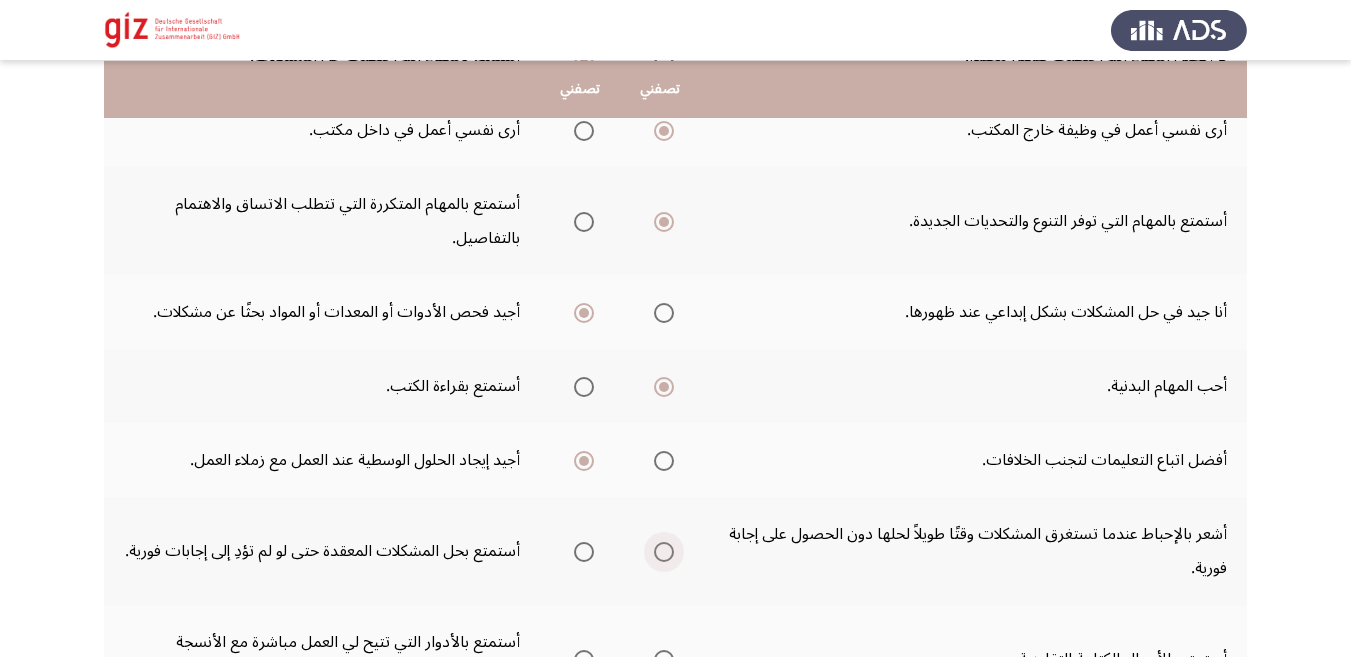 click at bounding box center [664, 552] 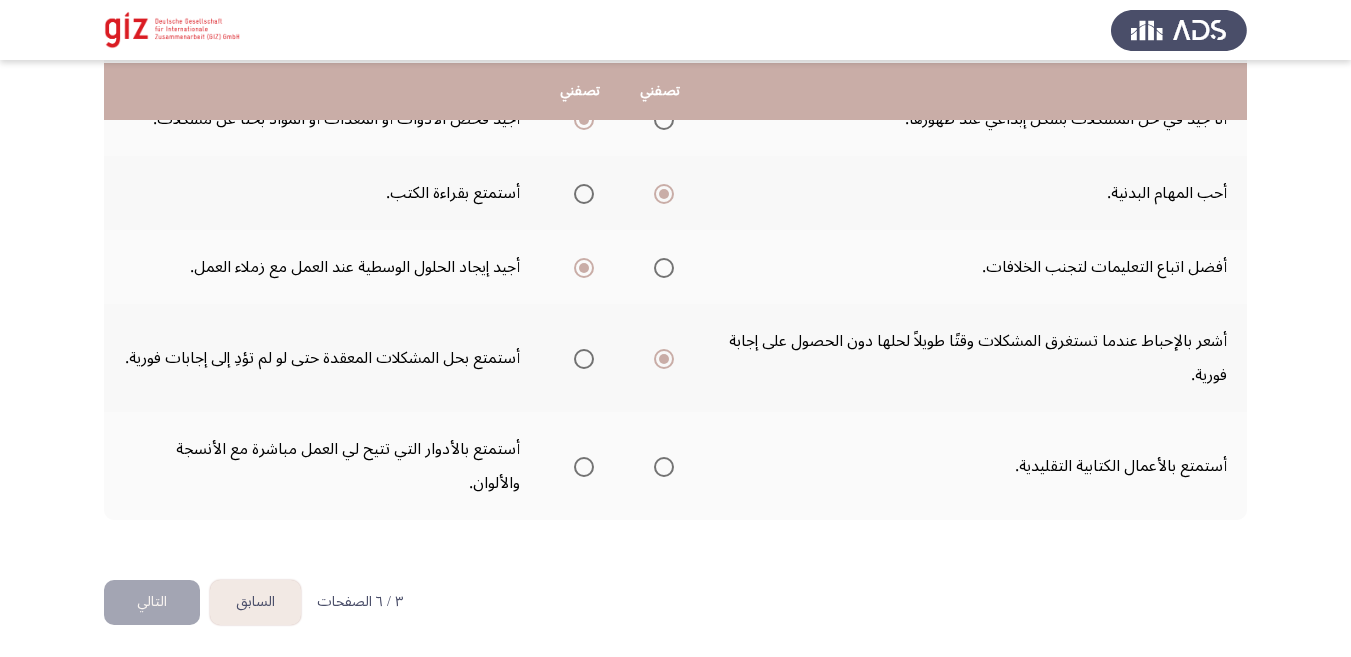 scroll, scrollTop: 688, scrollLeft: 0, axis: vertical 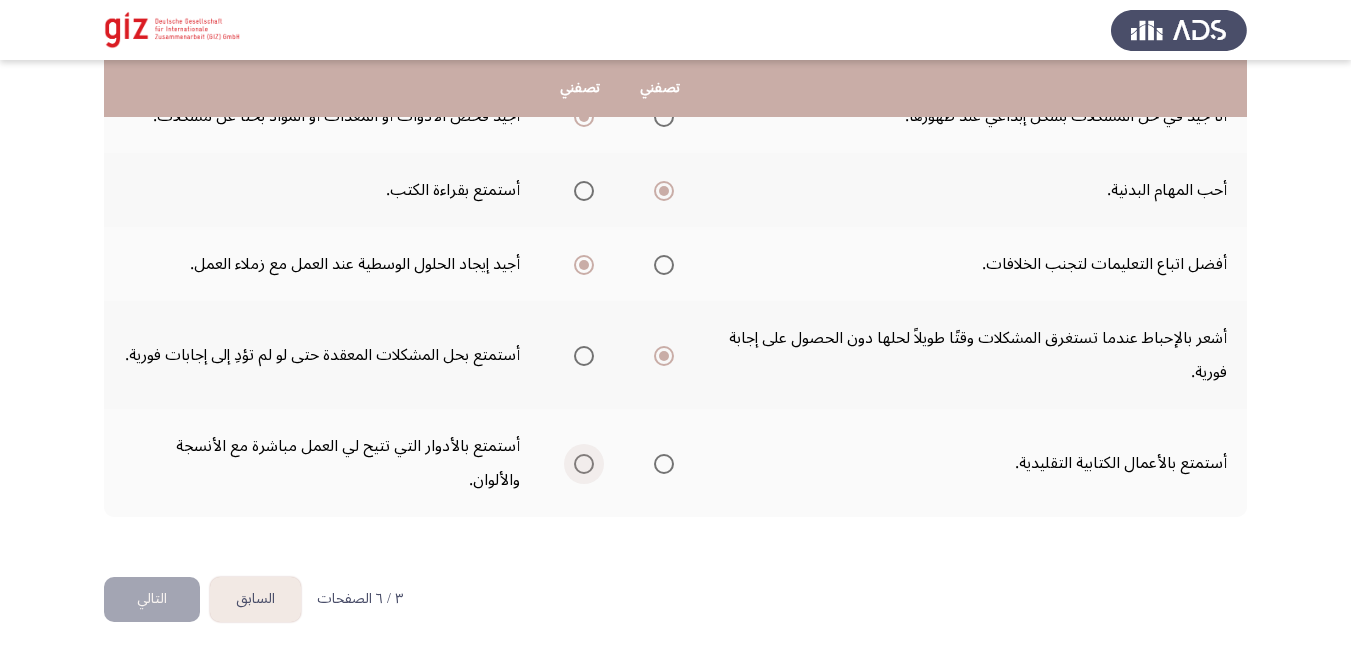 click at bounding box center [584, 464] 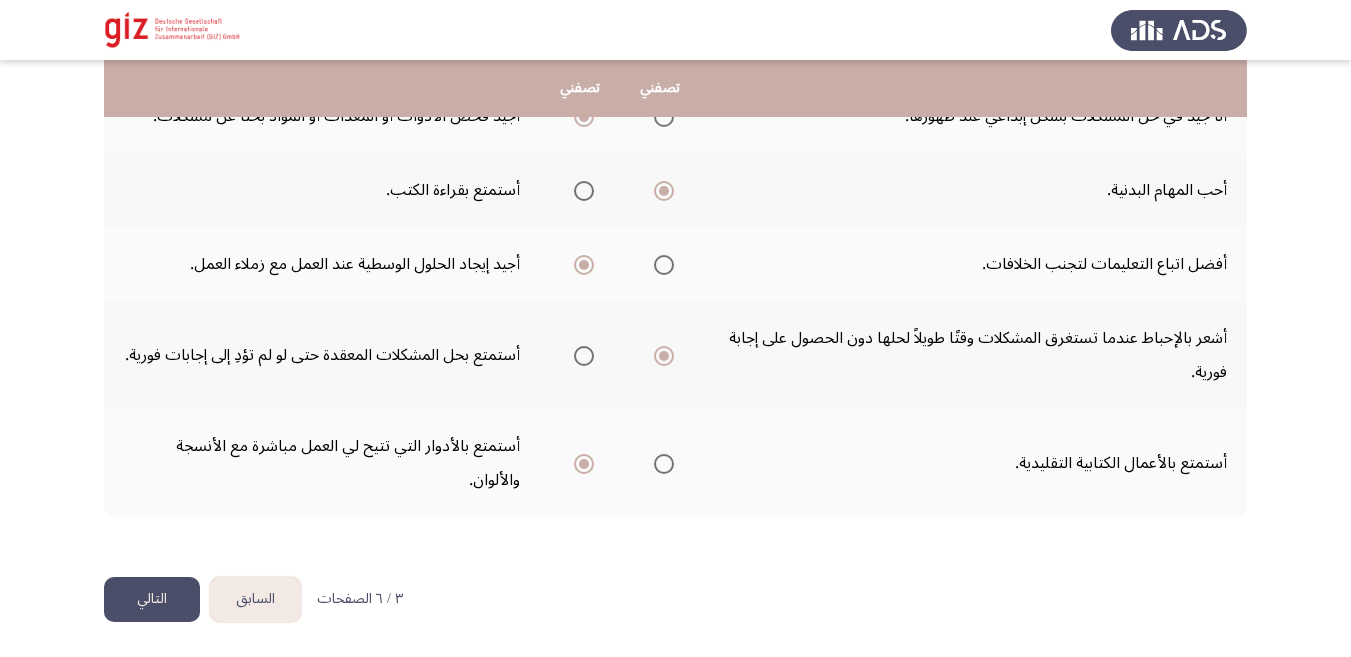 click on "التالي" 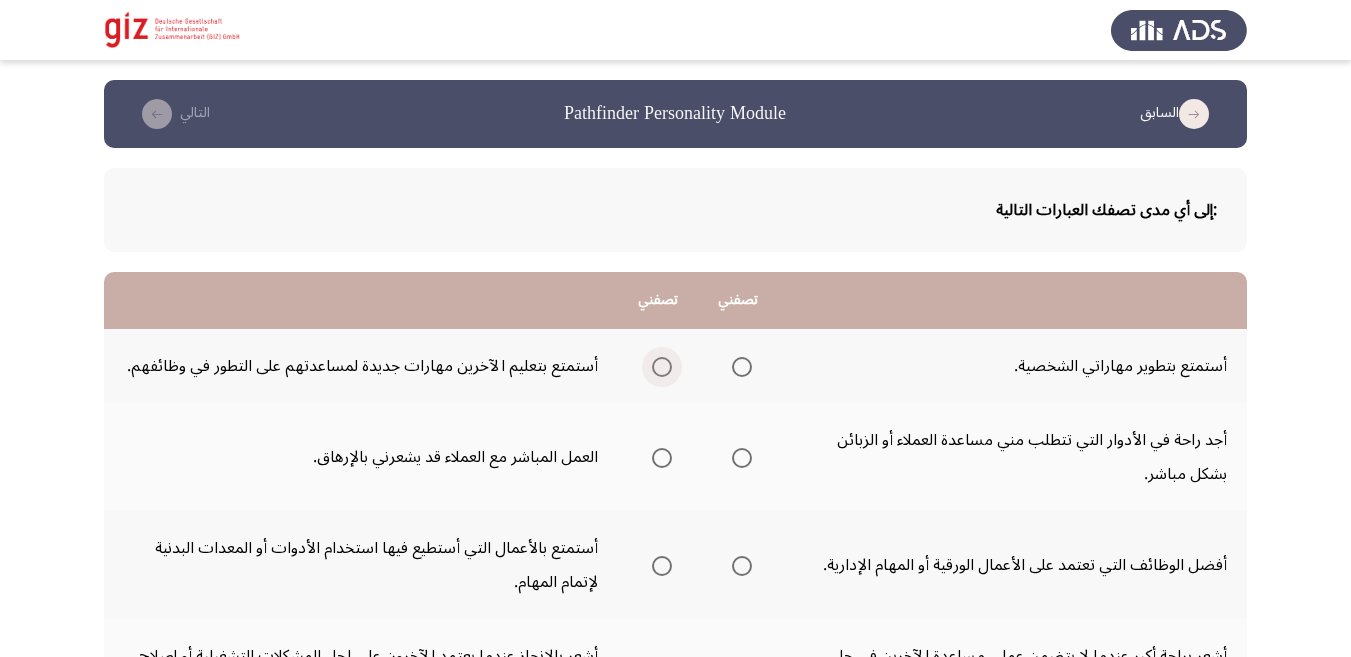 click at bounding box center (662, 367) 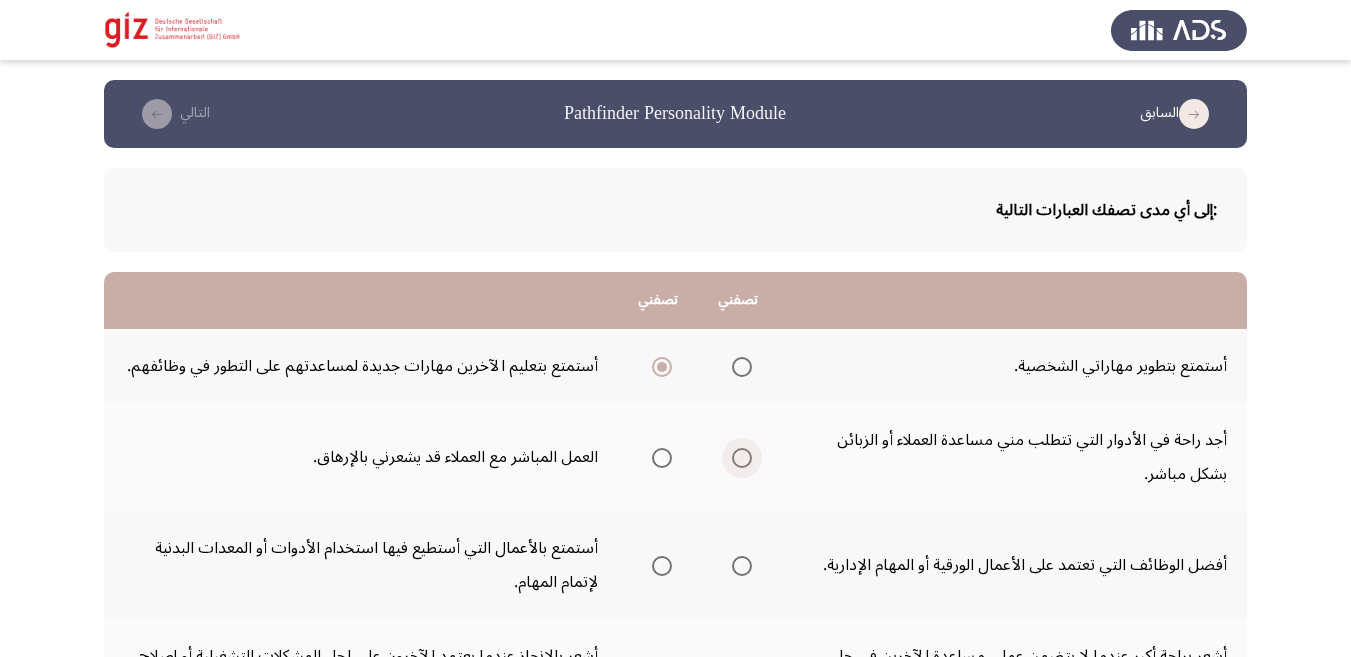 click at bounding box center (742, 458) 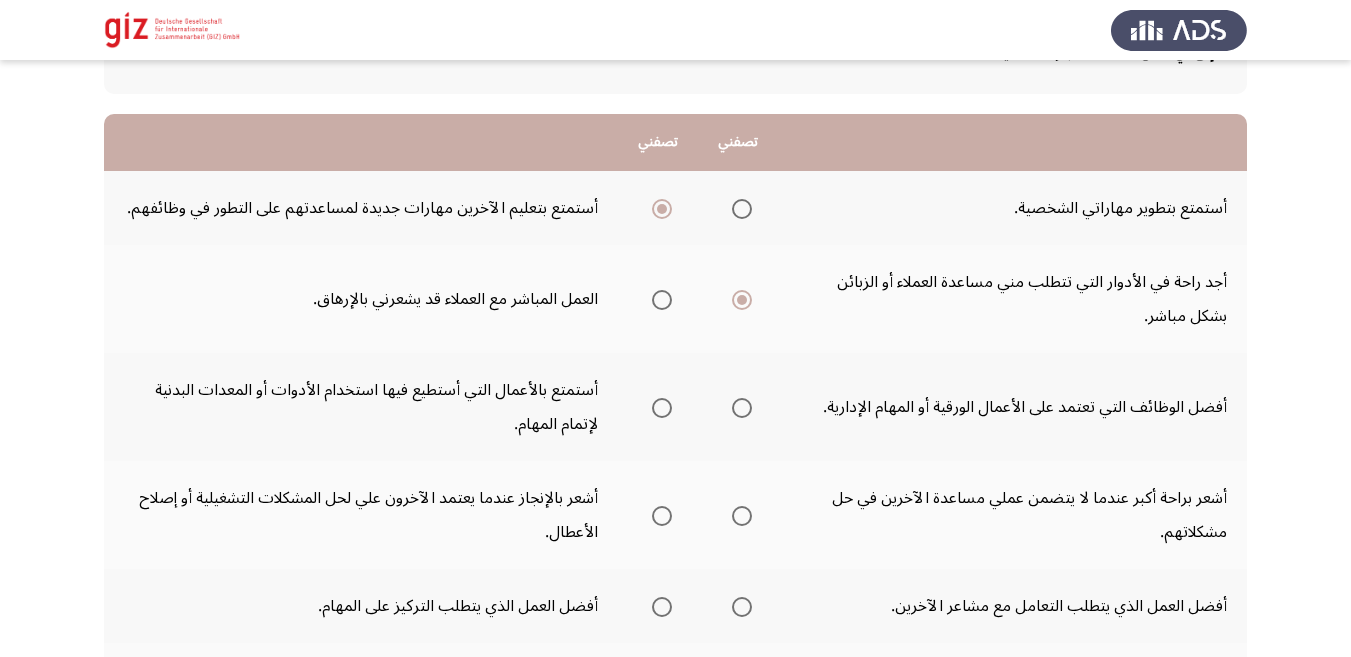 scroll, scrollTop: 164, scrollLeft: 0, axis: vertical 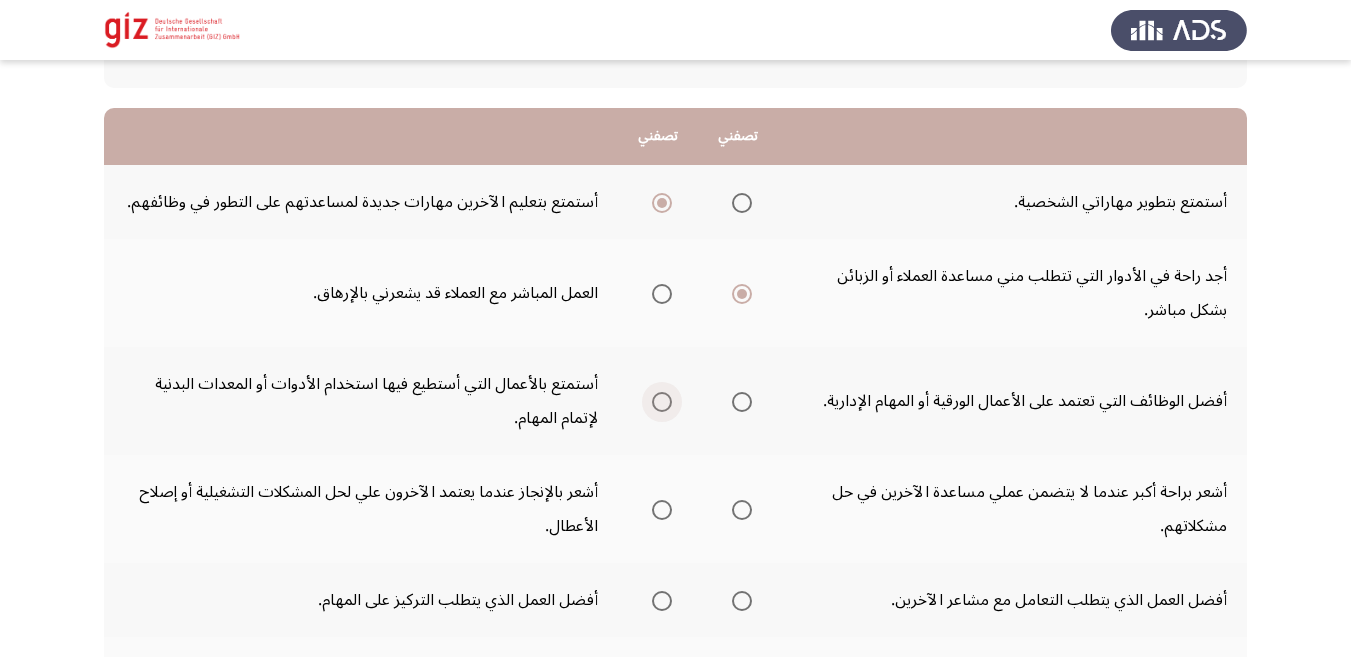 click at bounding box center [662, 402] 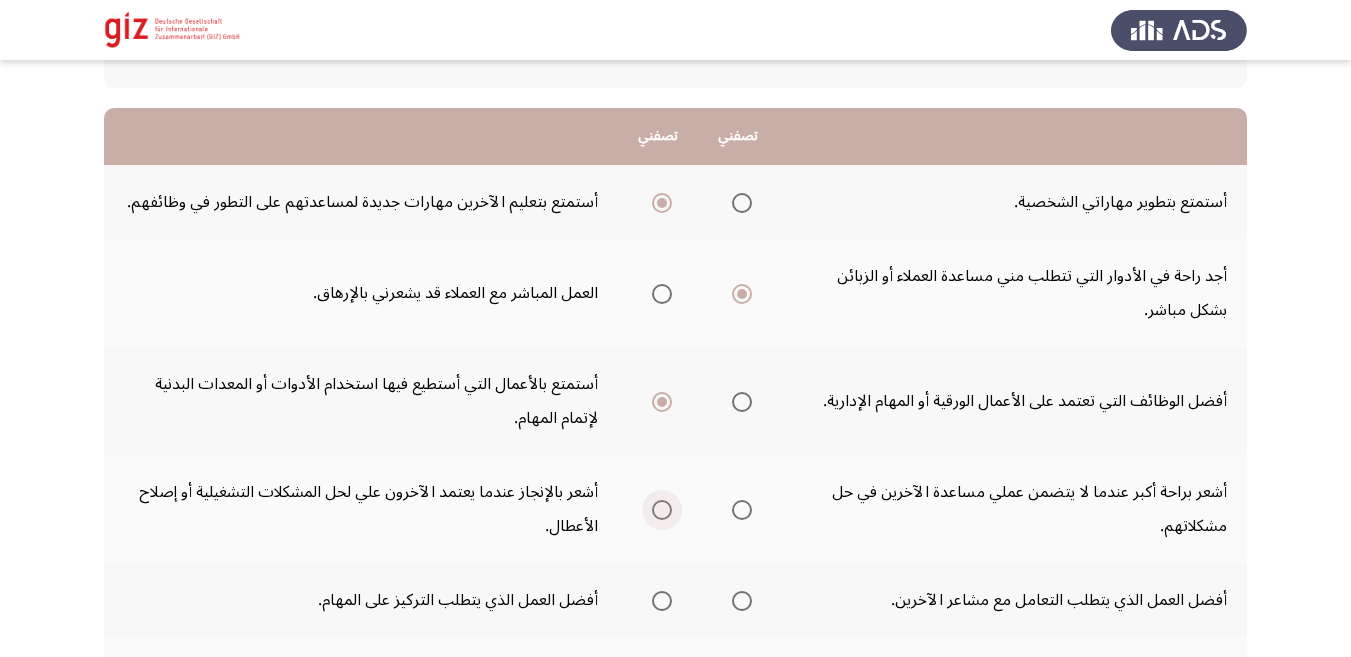 click at bounding box center (662, 510) 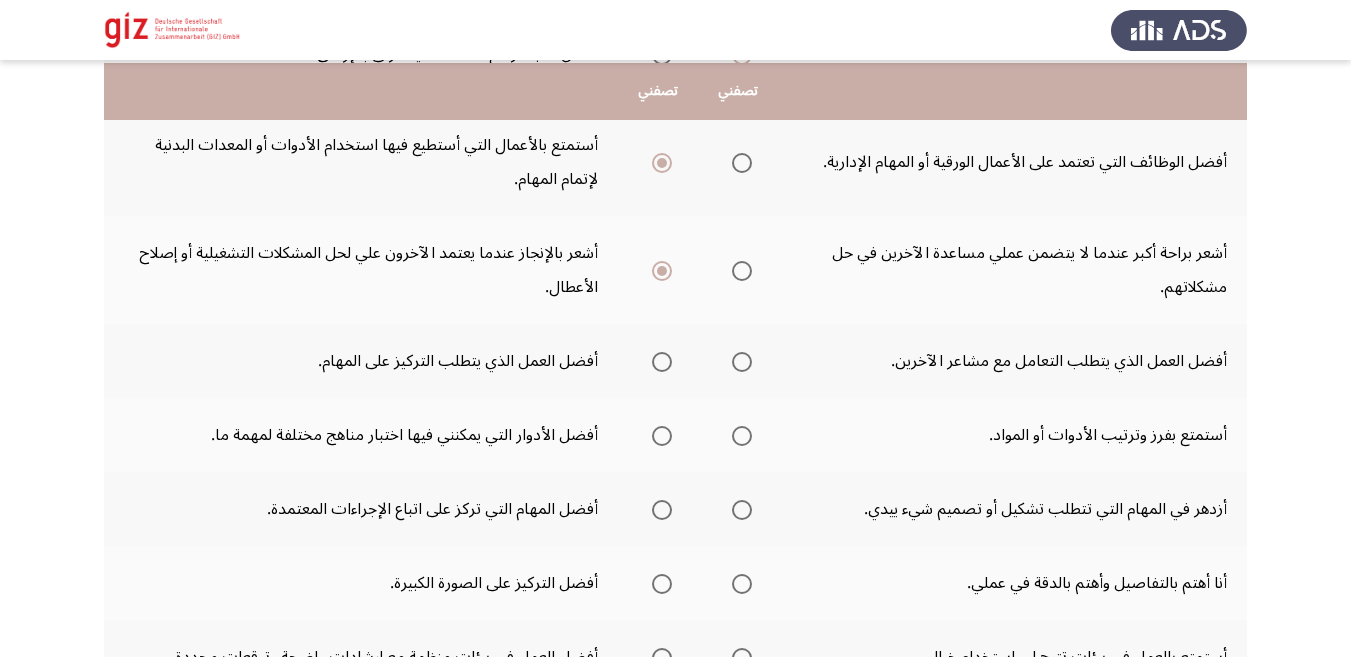 scroll, scrollTop: 410, scrollLeft: 0, axis: vertical 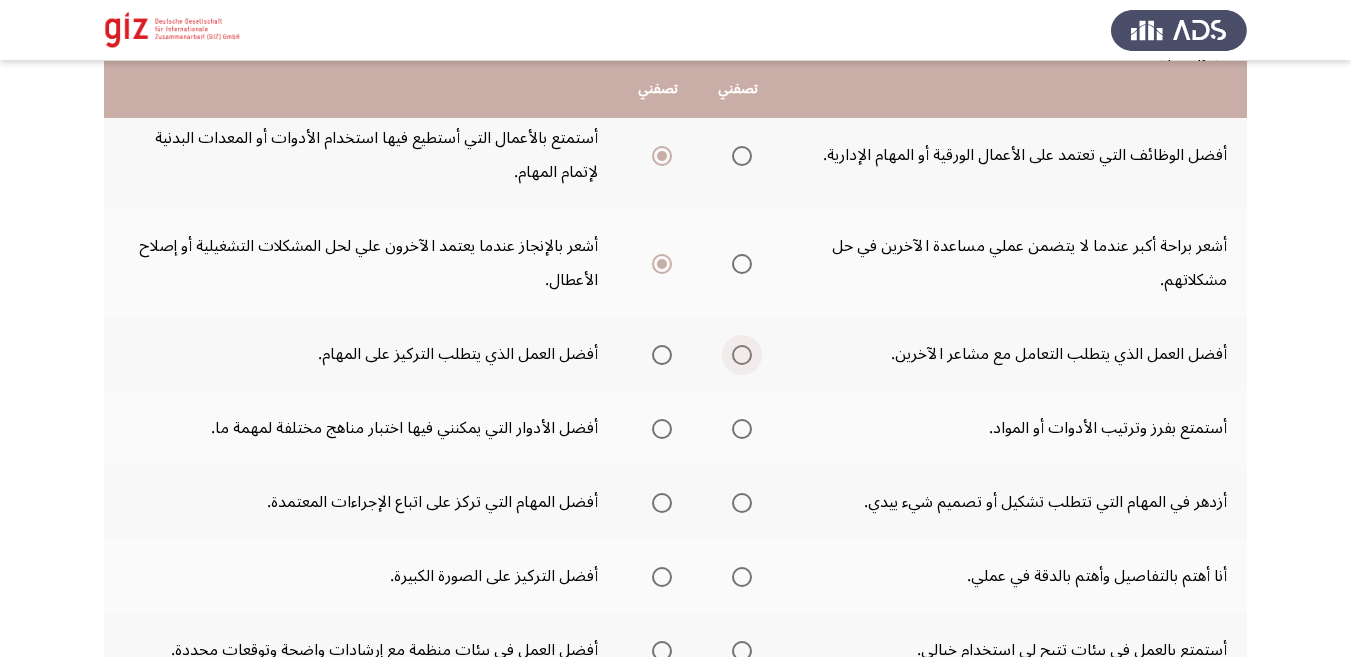 click at bounding box center [742, 355] 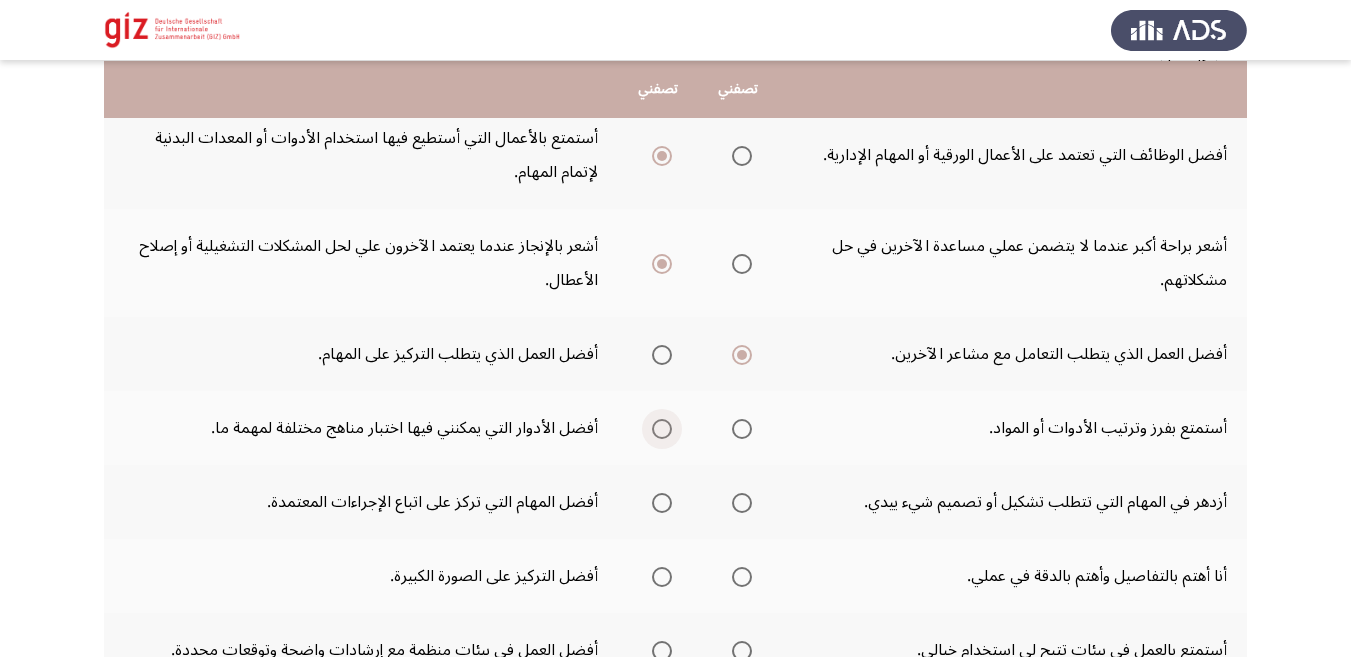 click at bounding box center (662, 429) 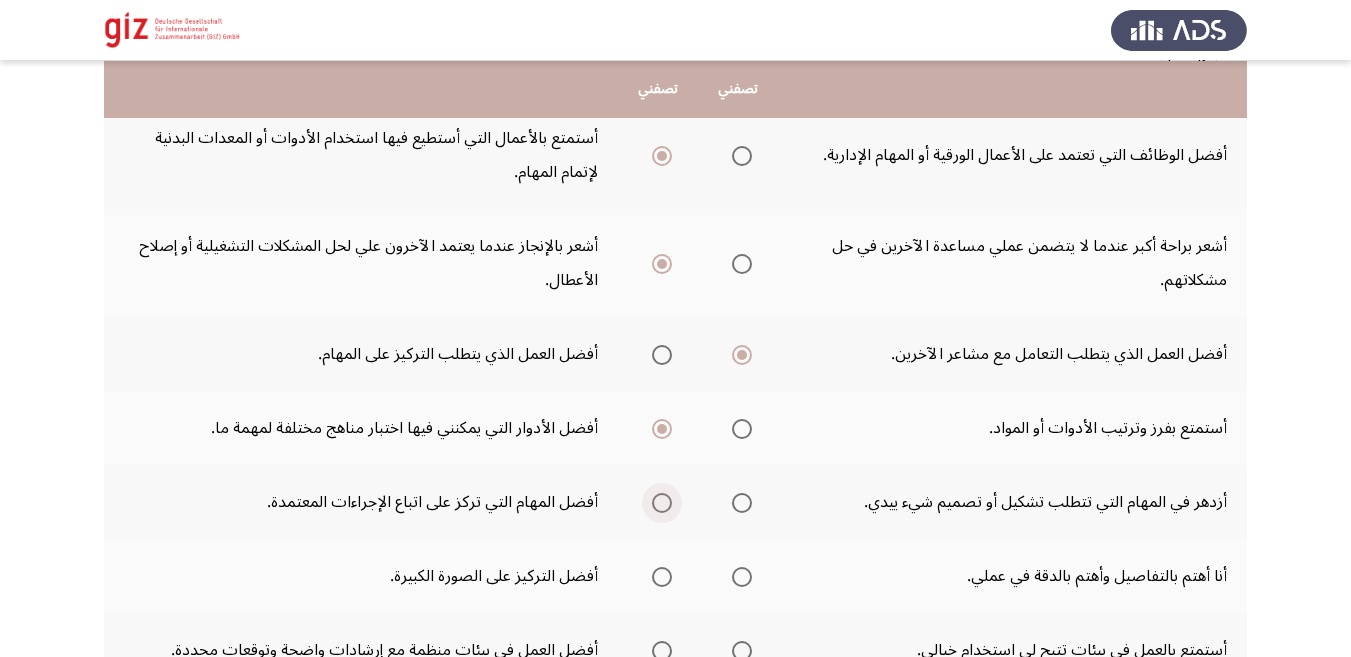 click at bounding box center (662, 503) 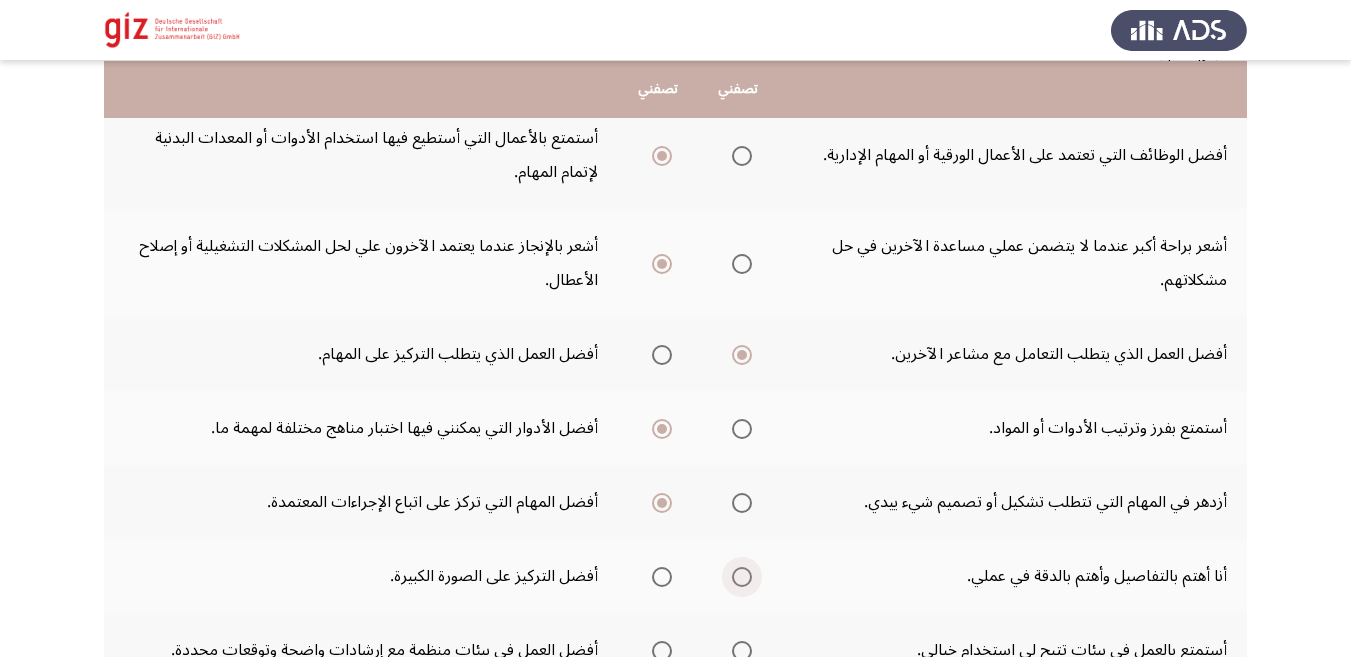 click at bounding box center [742, 577] 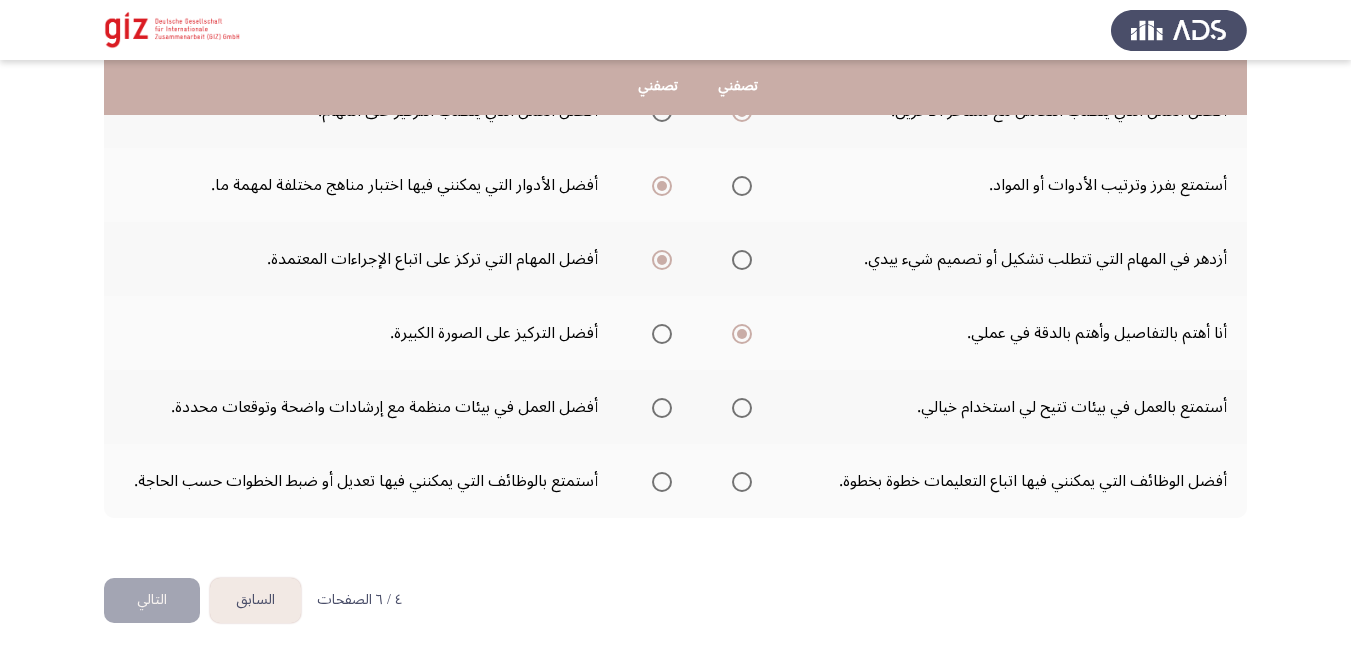 scroll, scrollTop: 654, scrollLeft: 0, axis: vertical 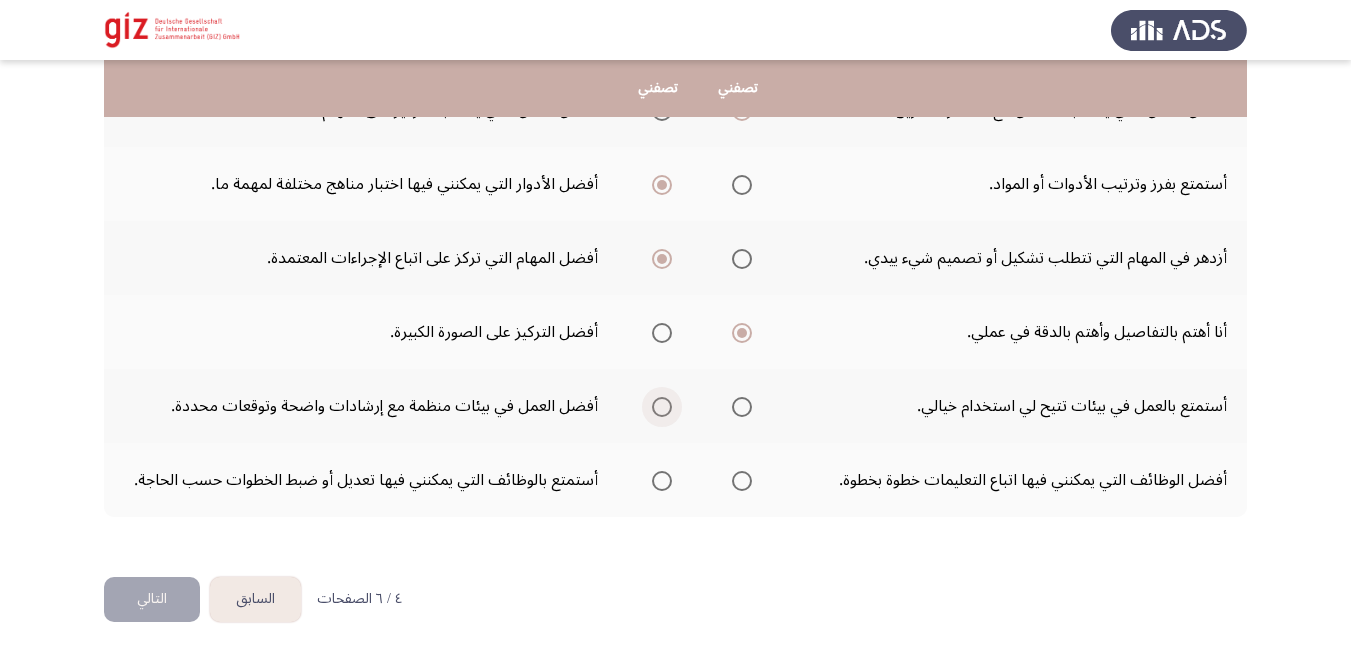 click at bounding box center (662, 407) 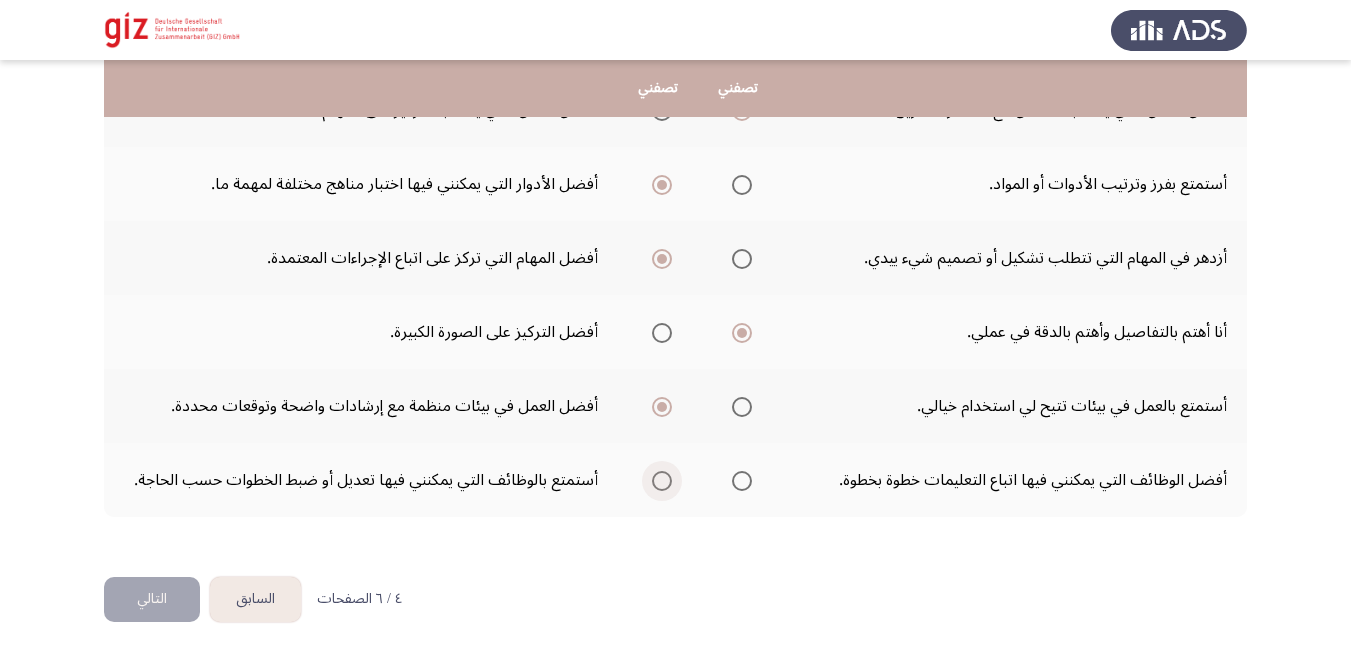 click at bounding box center [662, 481] 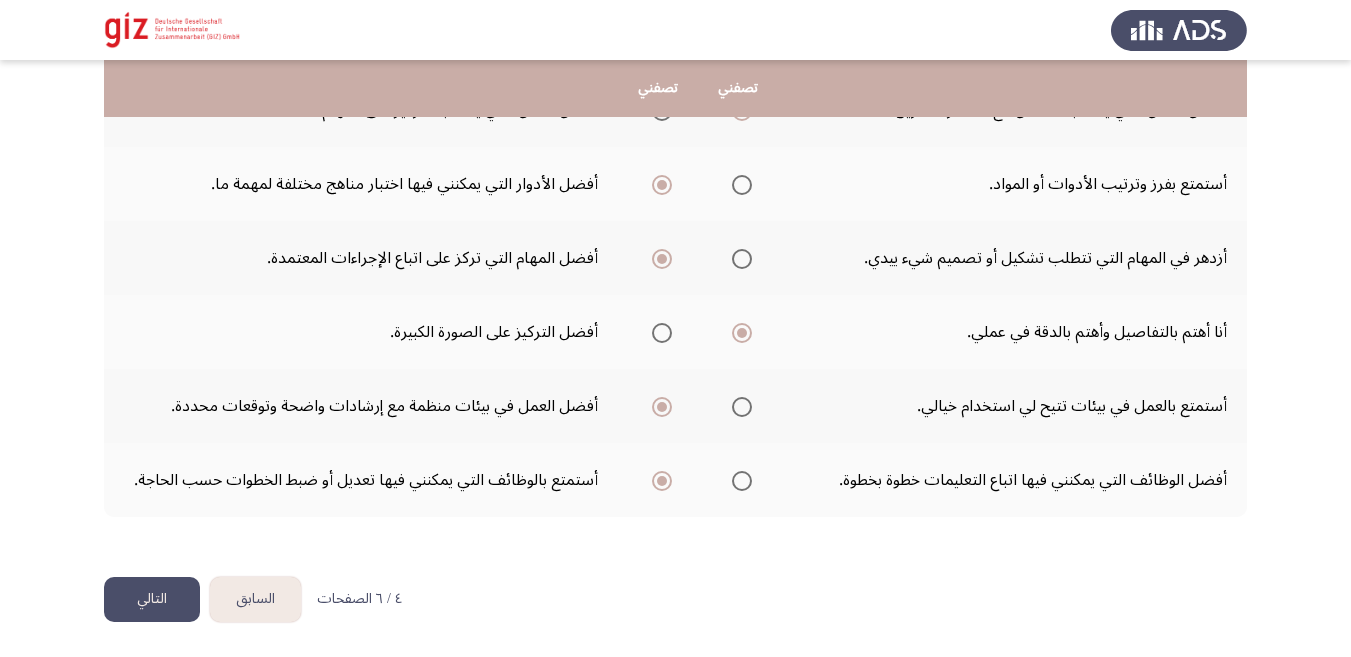 click on "التالي" 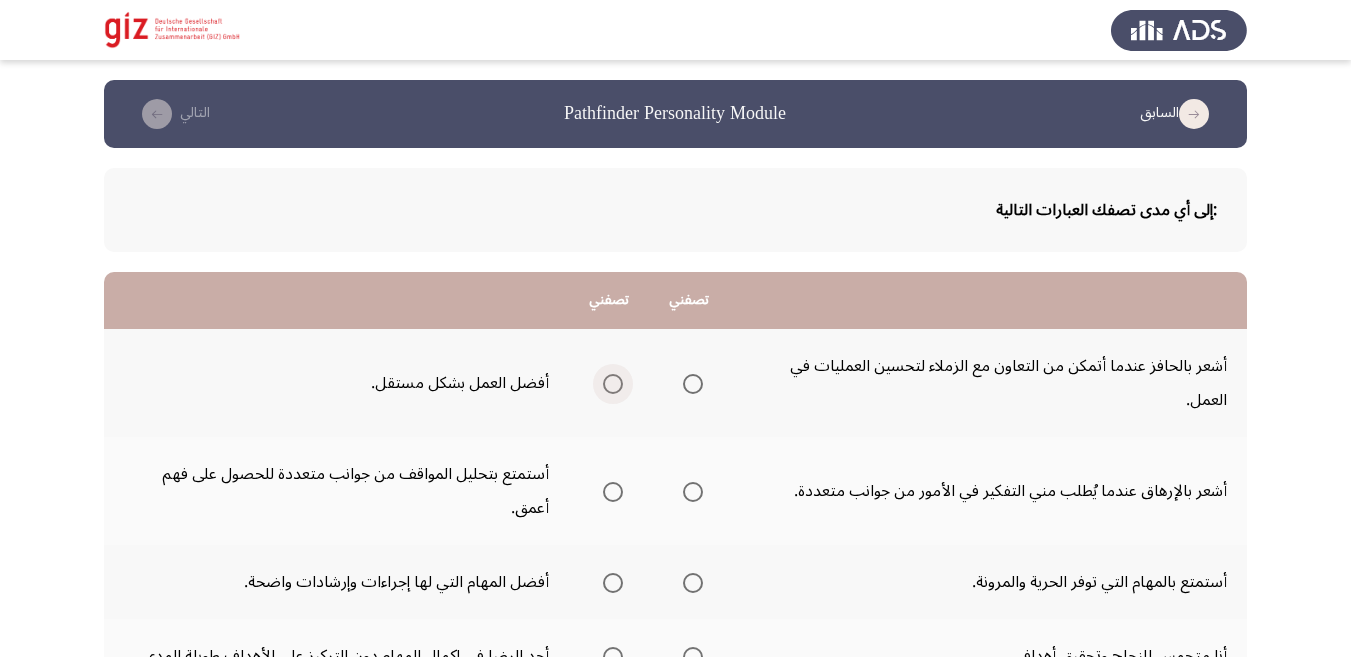 click at bounding box center [613, 384] 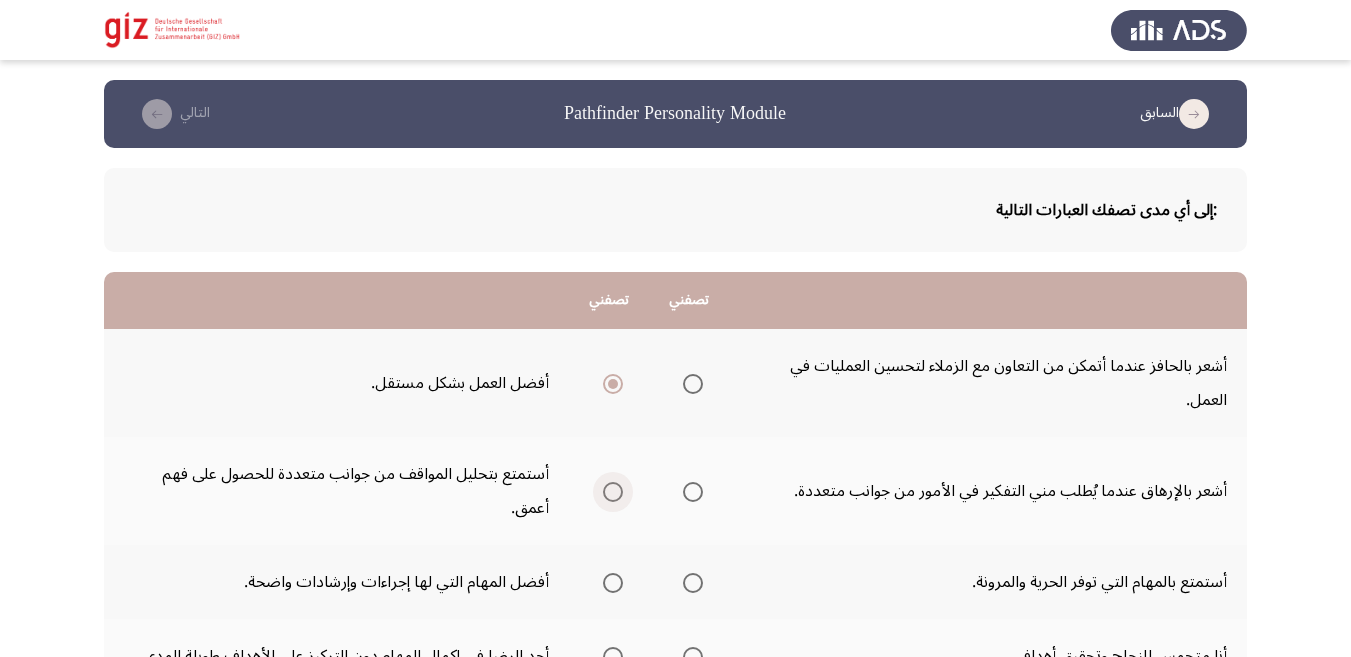 click at bounding box center (613, 492) 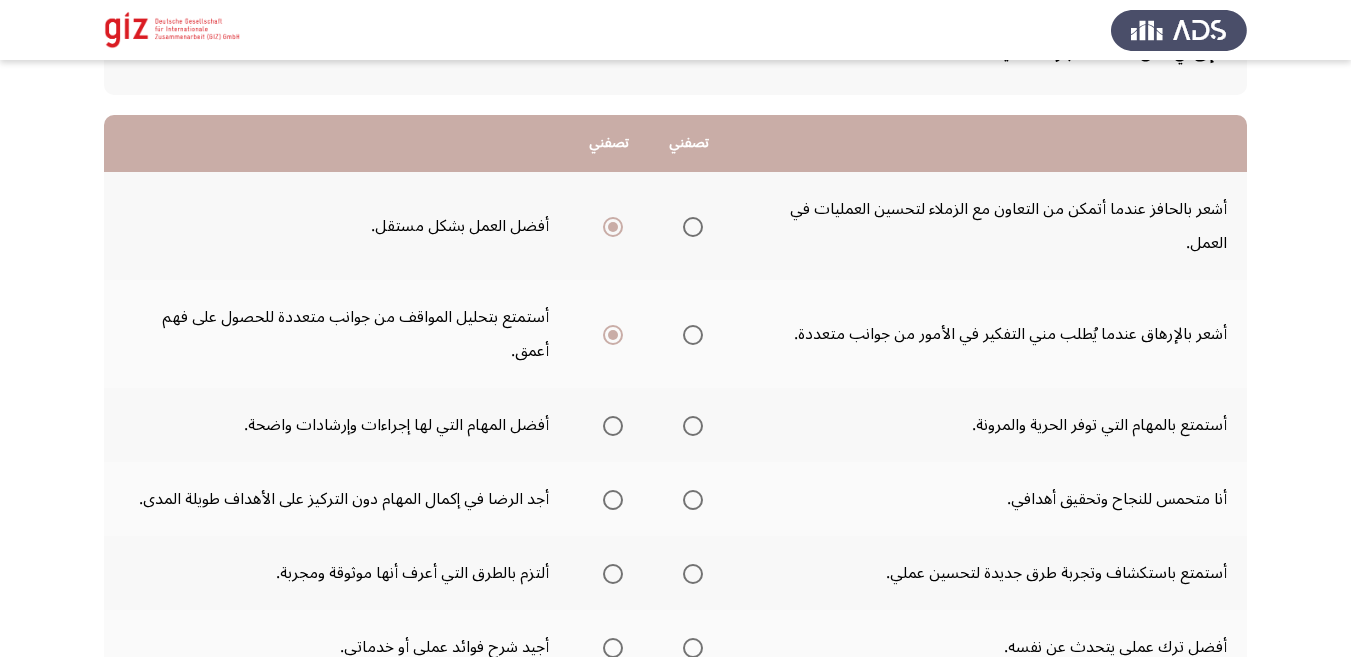scroll, scrollTop: 164, scrollLeft: 0, axis: vertical 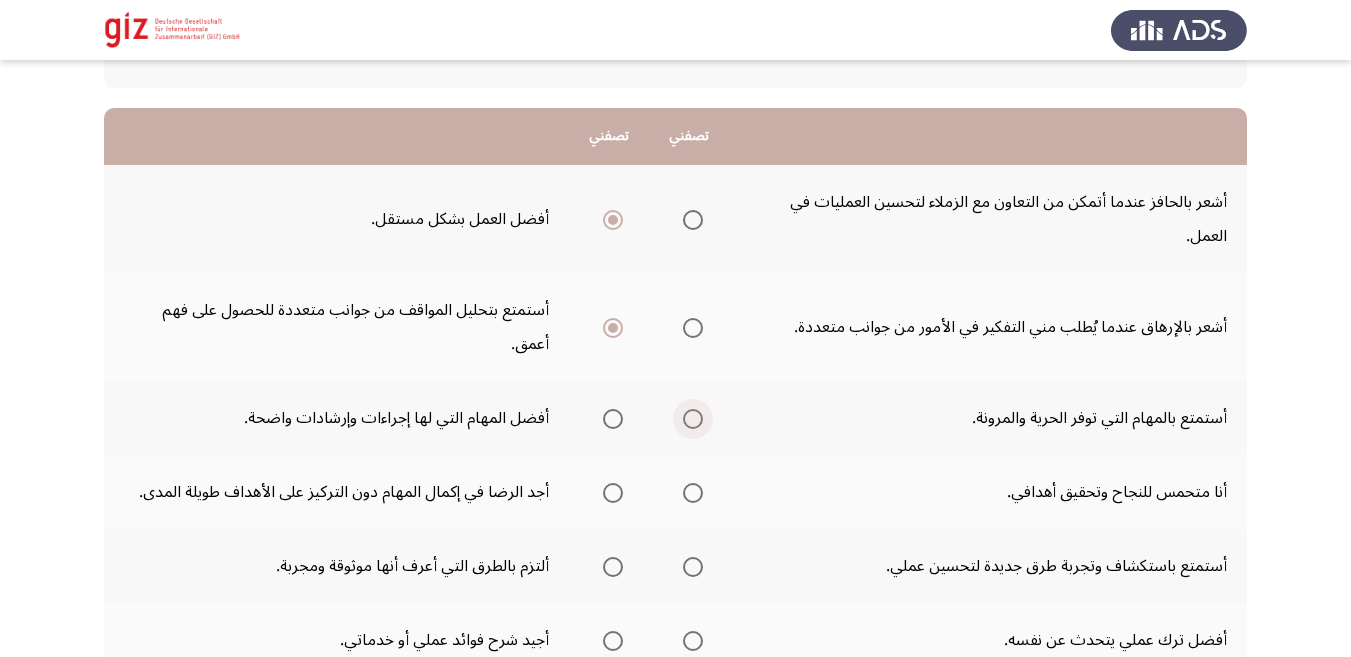 click at bounding box center (693, 419) 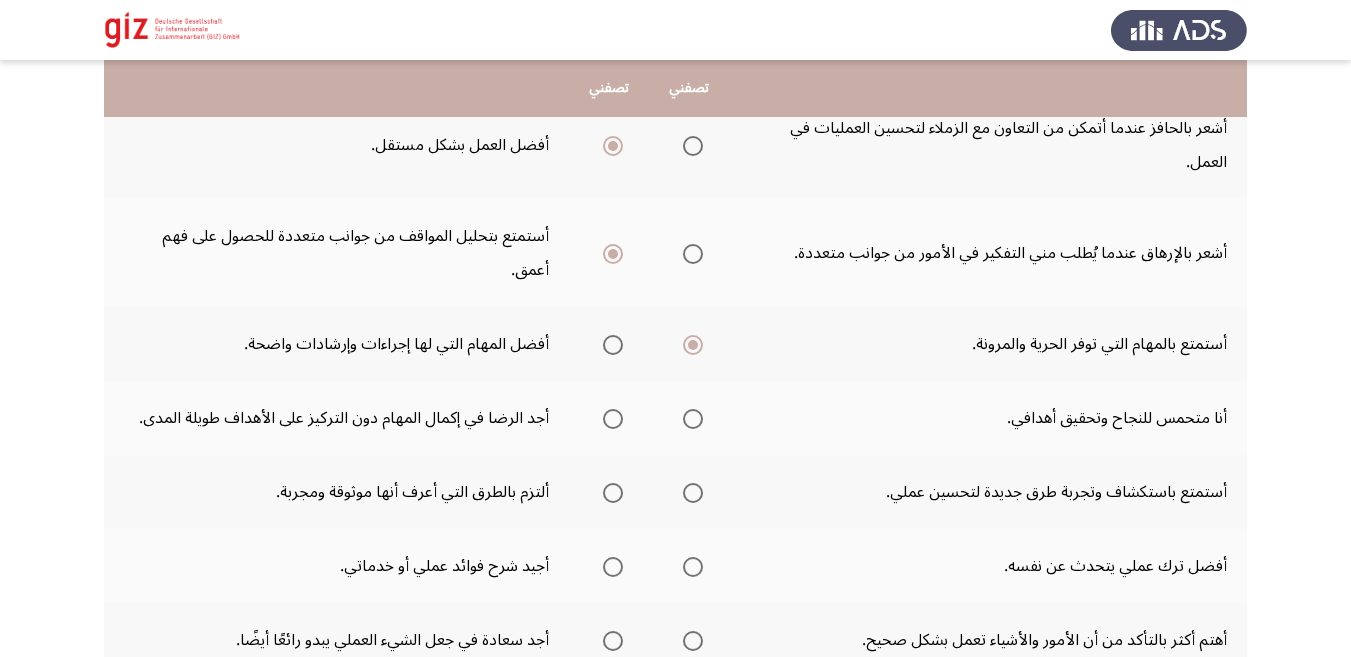 scroll, scrollTop: 246, scrollLeft: 0, axis: vertical 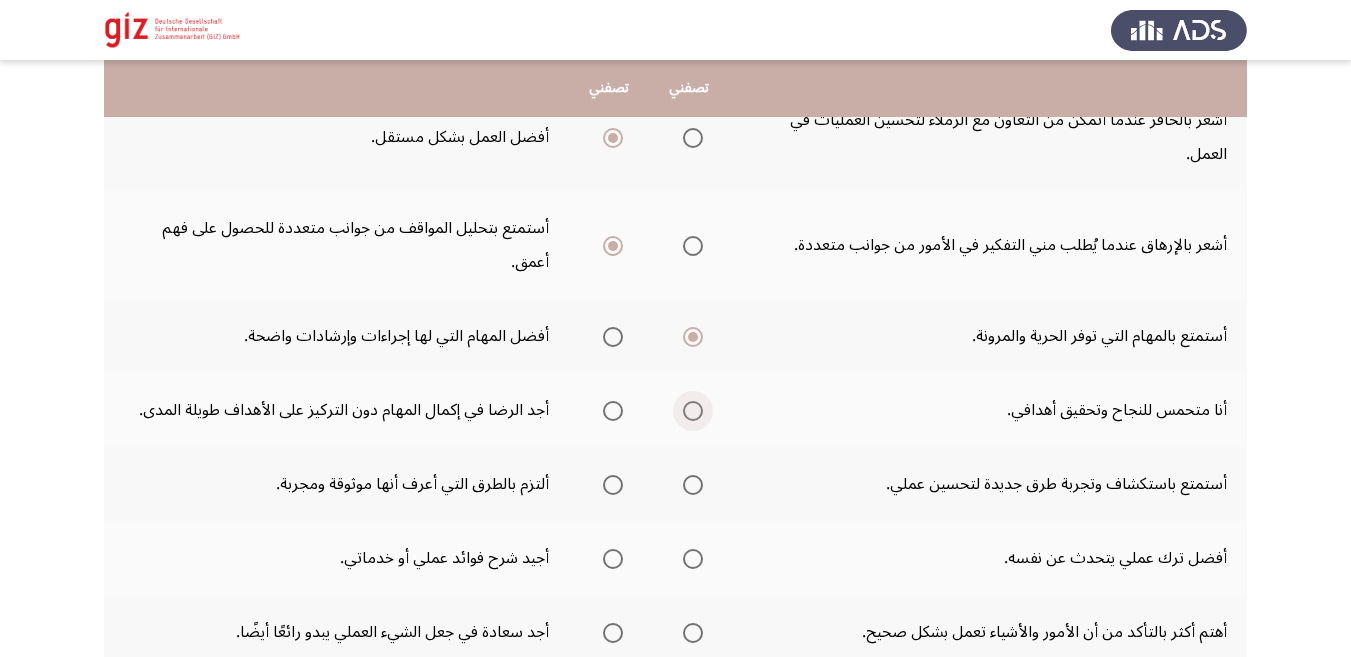 click at bounding box center [693, 411] 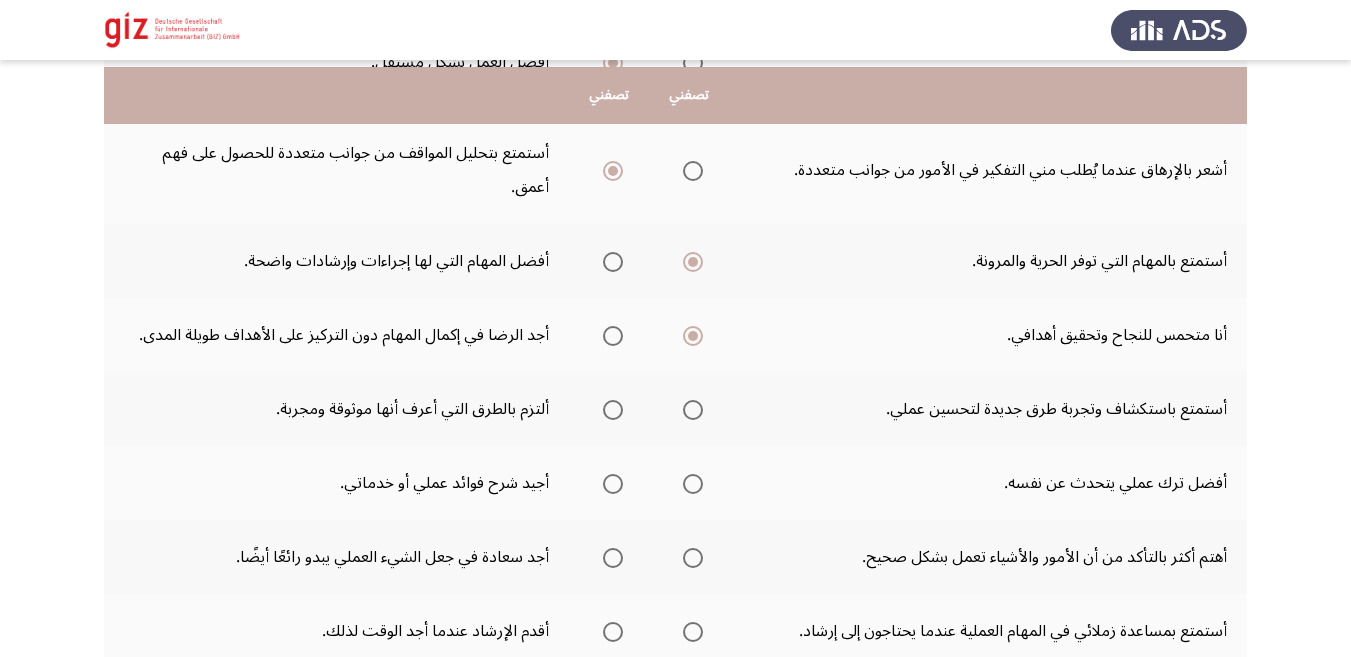 scroll, scrollTop: 328, scrollLeft: 0, axis: vertical 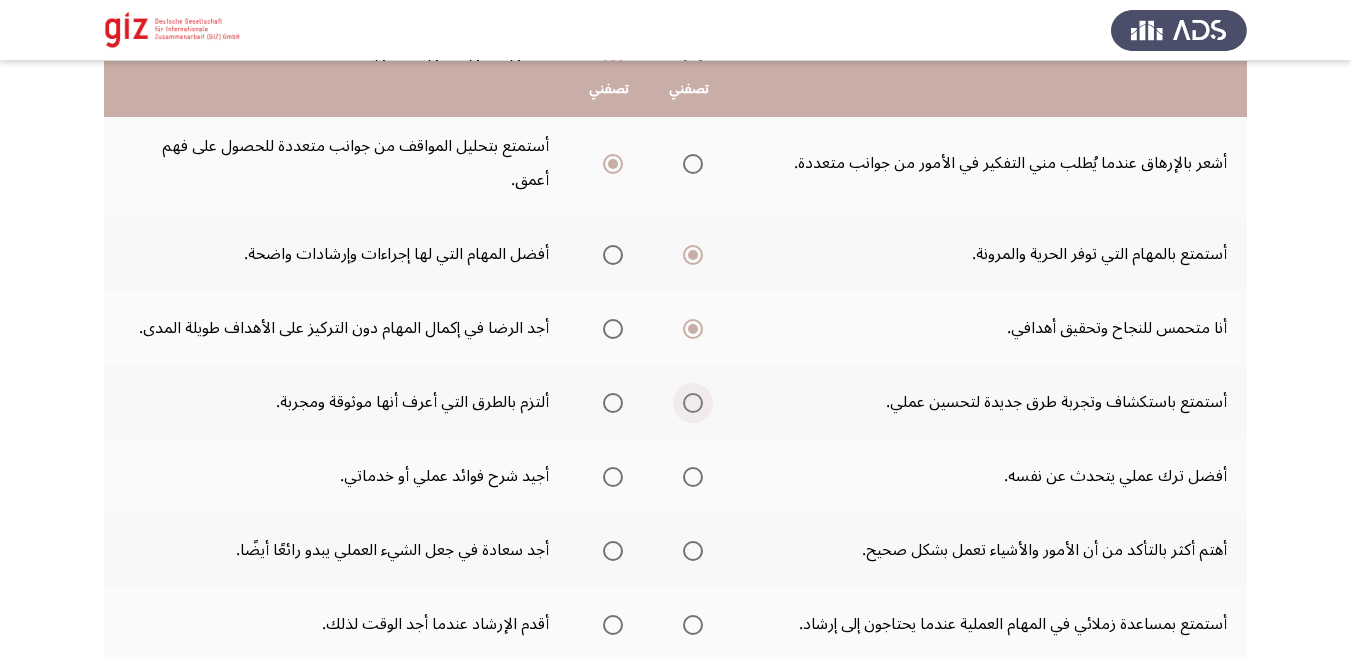 click at bounding box center [693, 403] 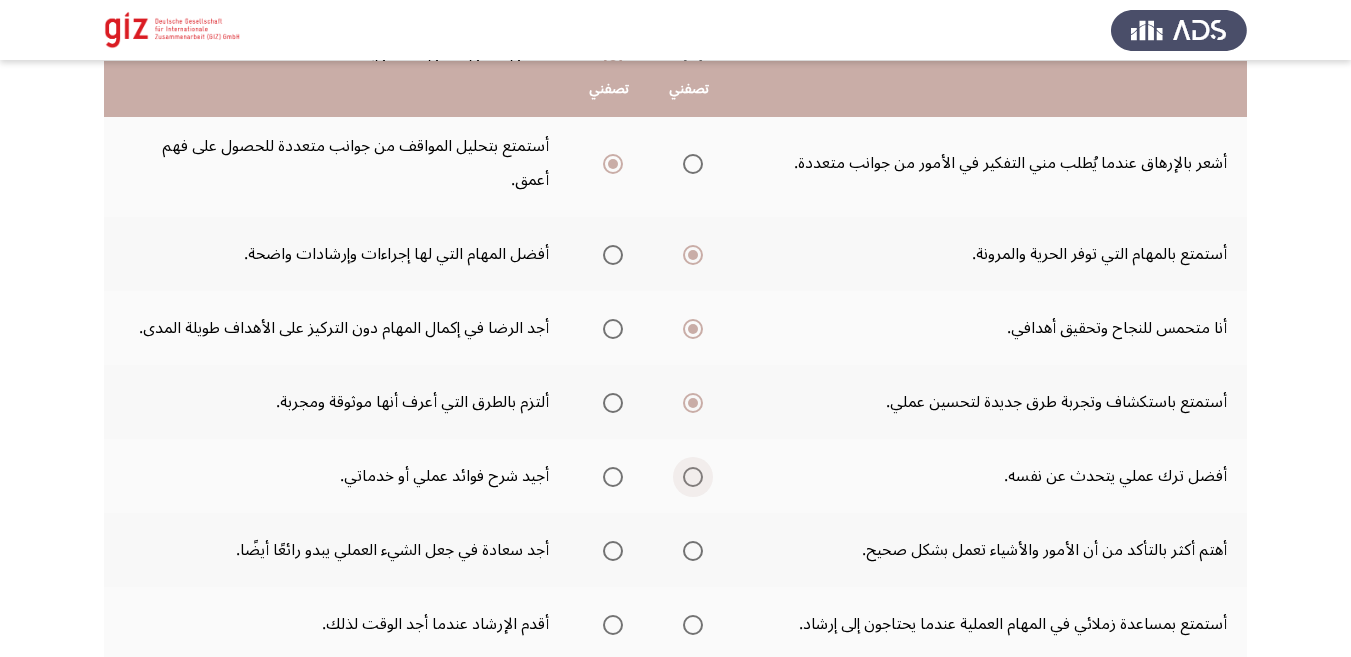 click at bounding box center (693, 477) 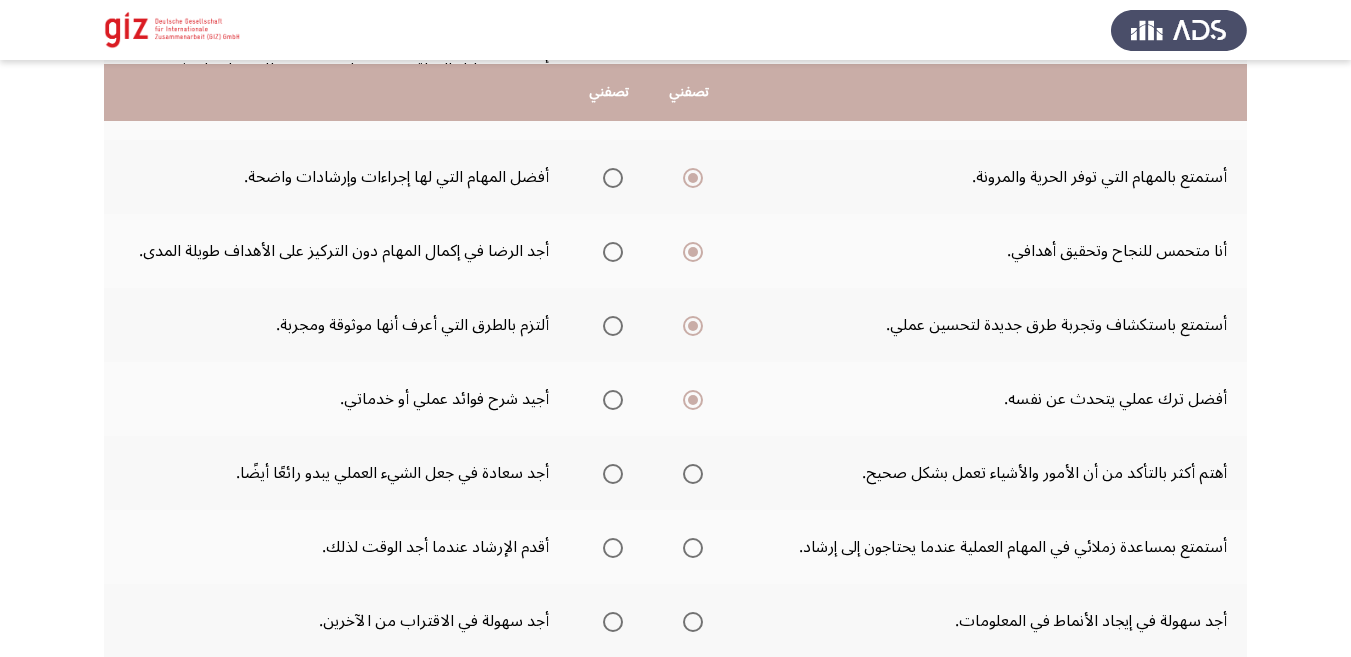 scroll, scrollTop: 410, scrollLeft: 0, axis: vertical 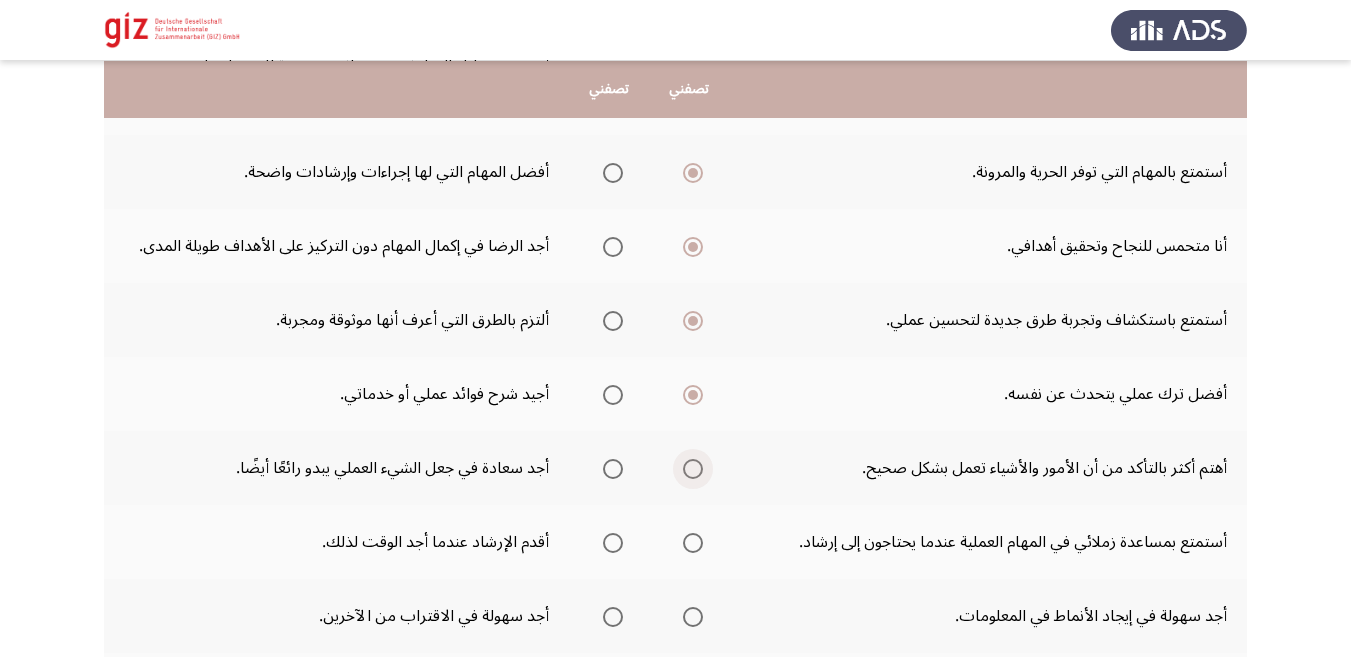 click at bounding box center [693, 469] 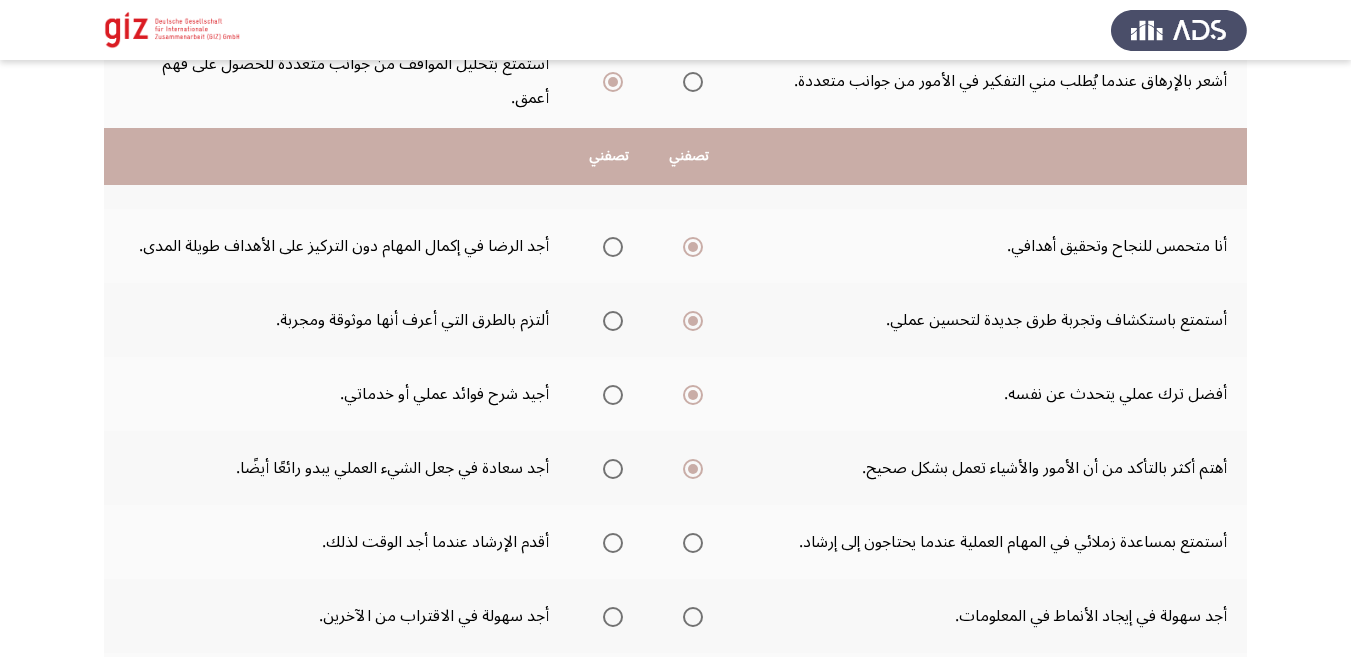 scroll, scrollTop: 492, scrollLeft: 0, axis: vertical 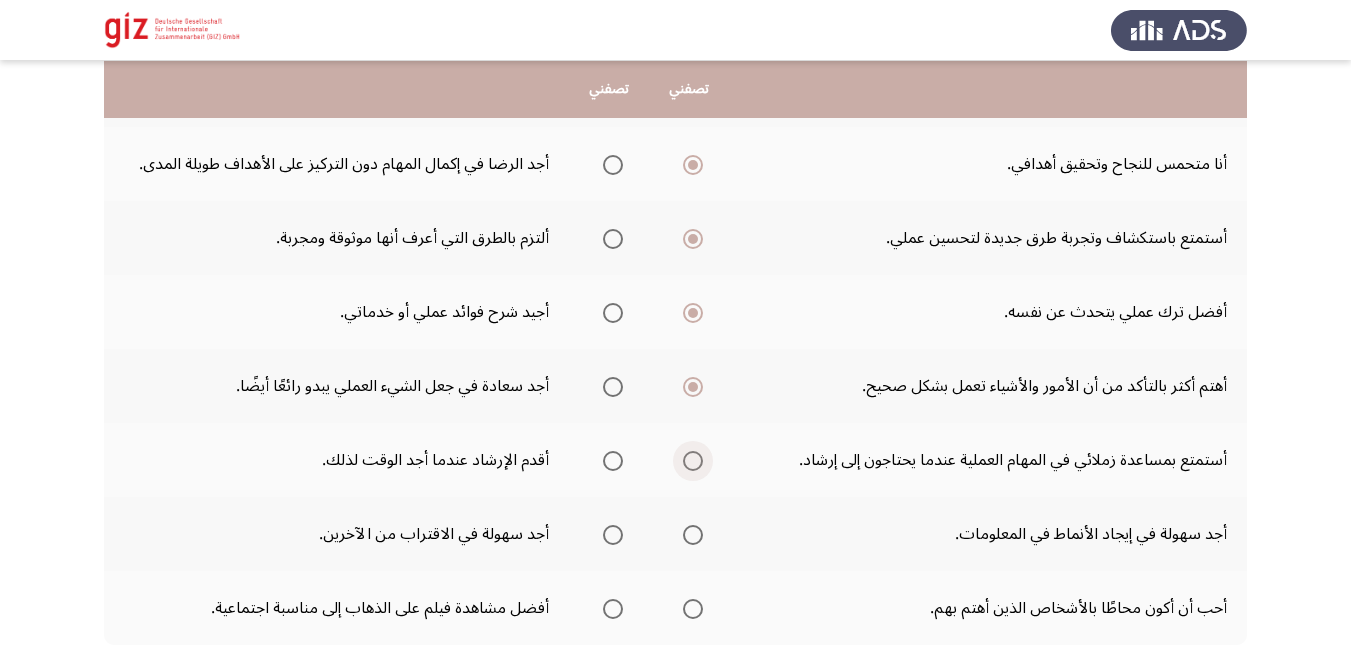click at bounding box center (693, 461) 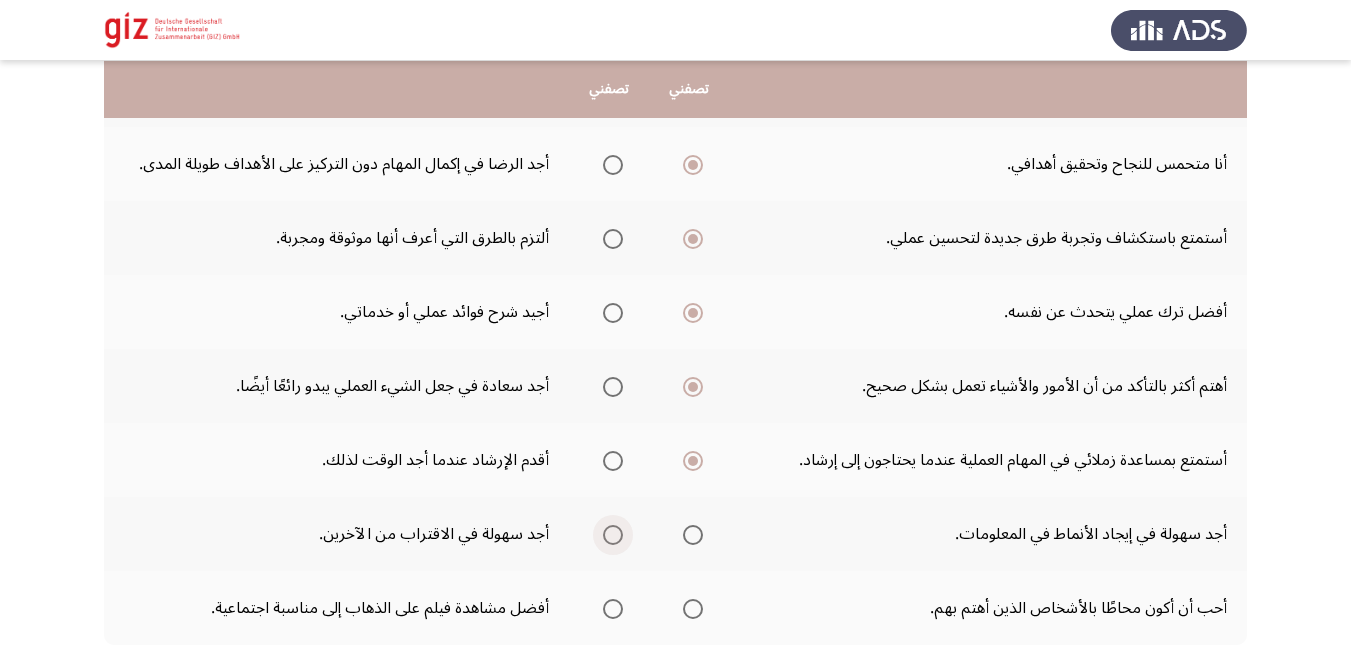 click at bounding box center [613, 535] 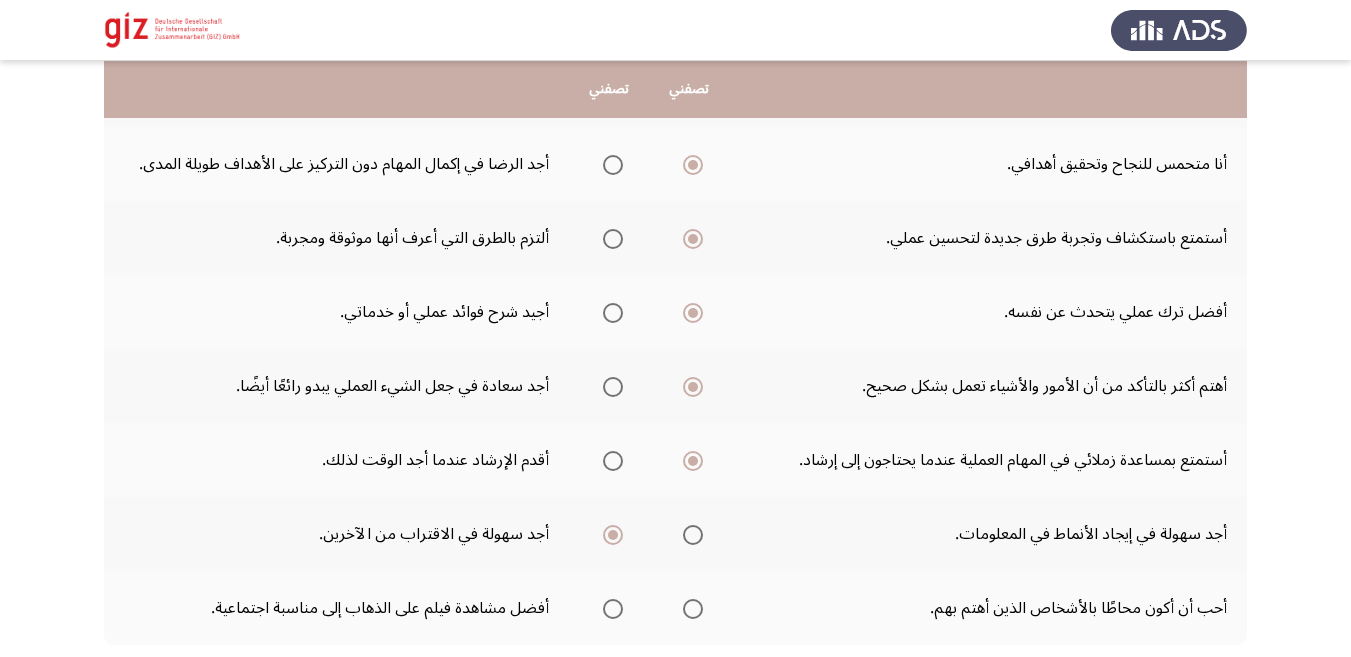 click at bounding box center [693, 609] 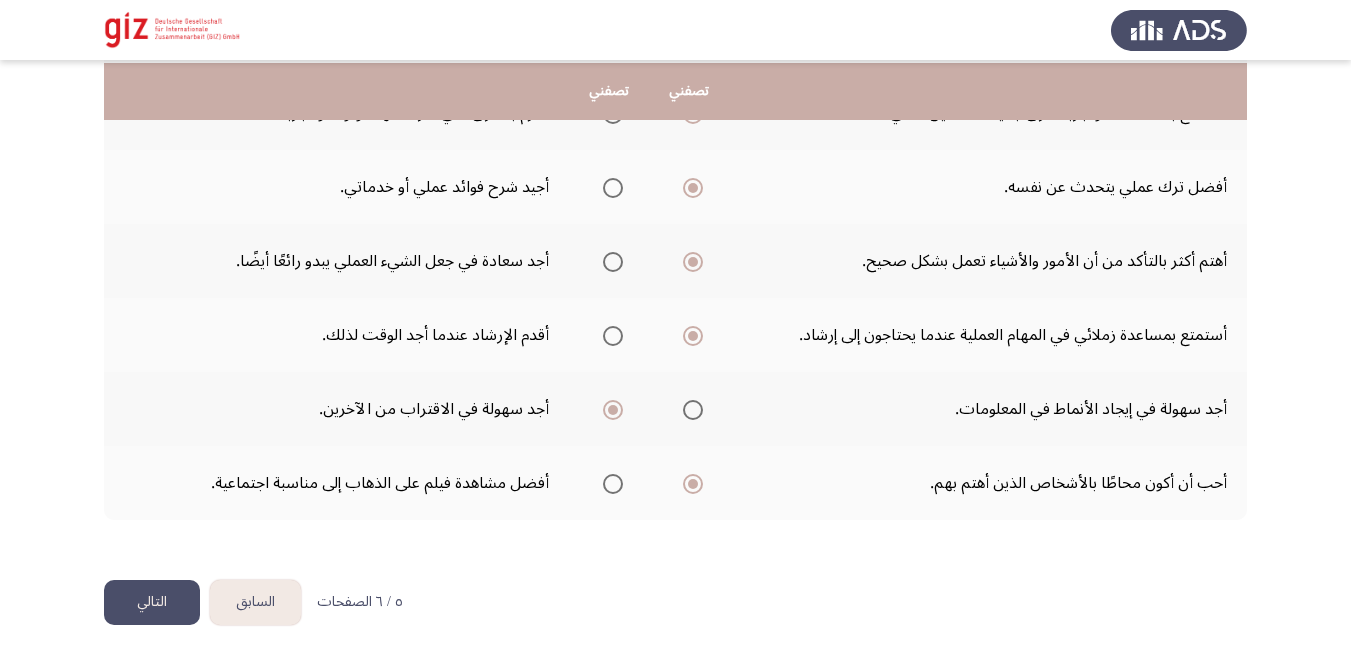 scroll, scrollTop: 620, scrollLeft: 0, axis: vertical 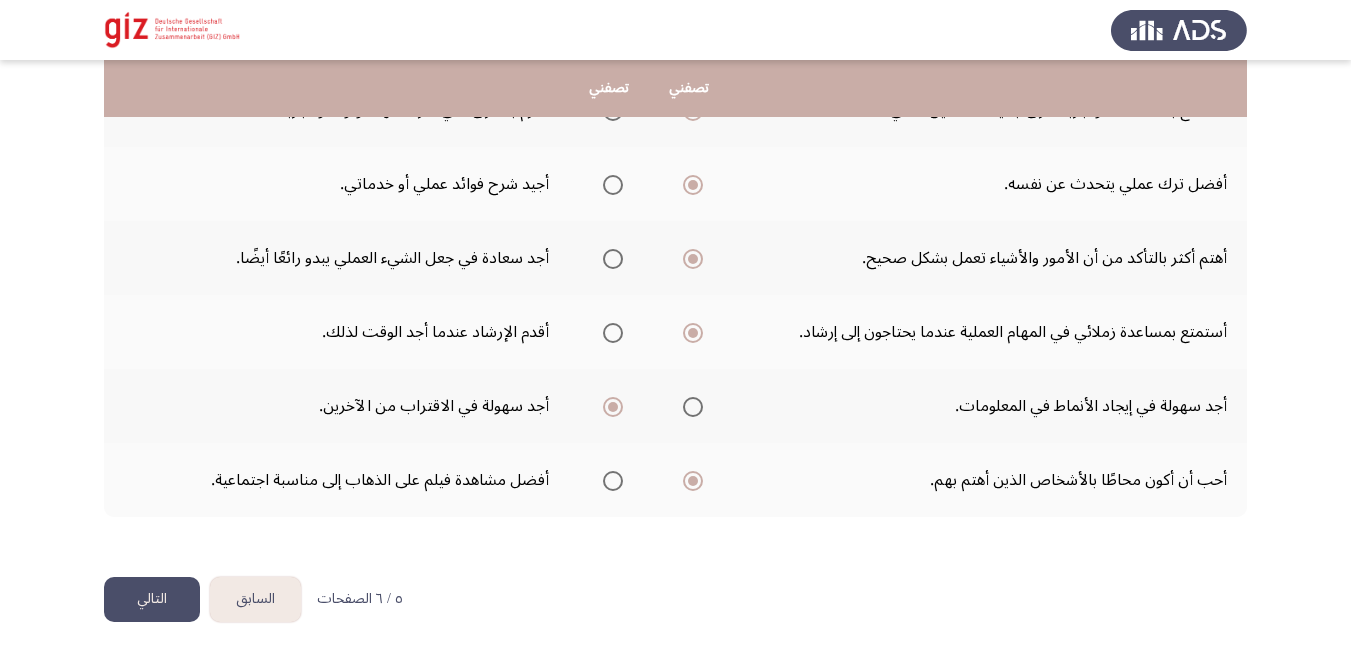 click on "التالي" 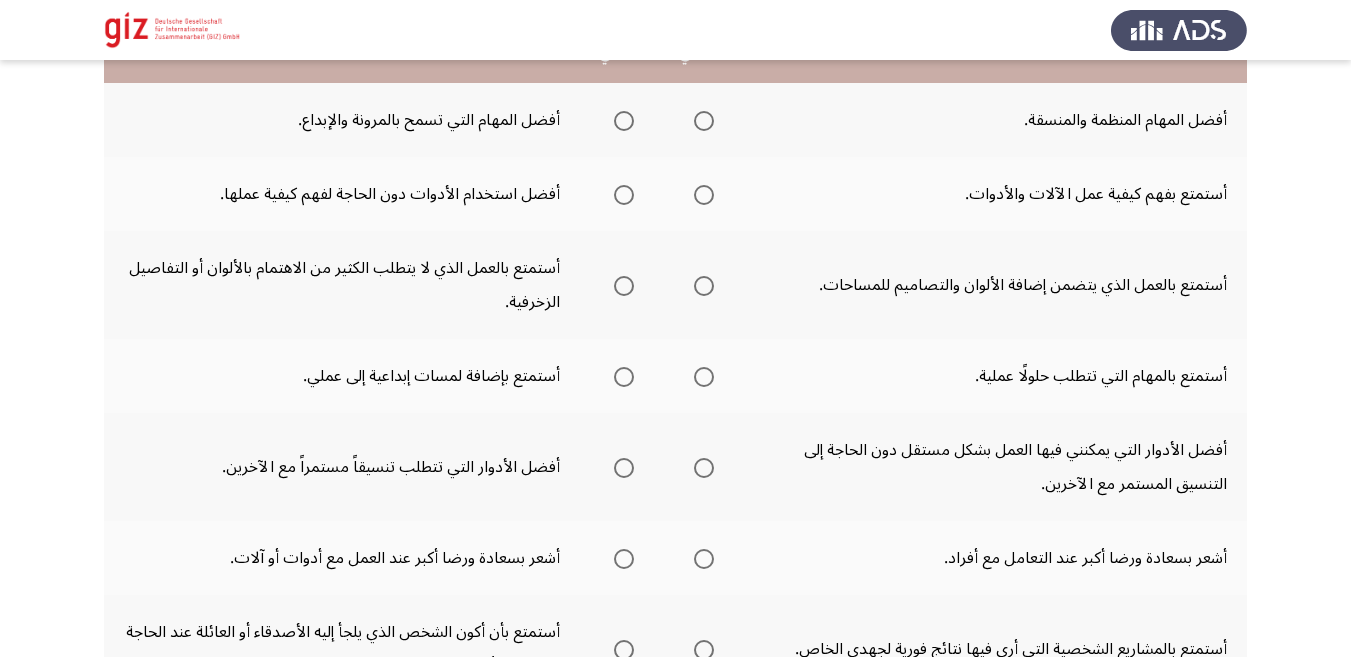 scroll, scrollTop: 164, scrollLeft: 0, axis: vertical 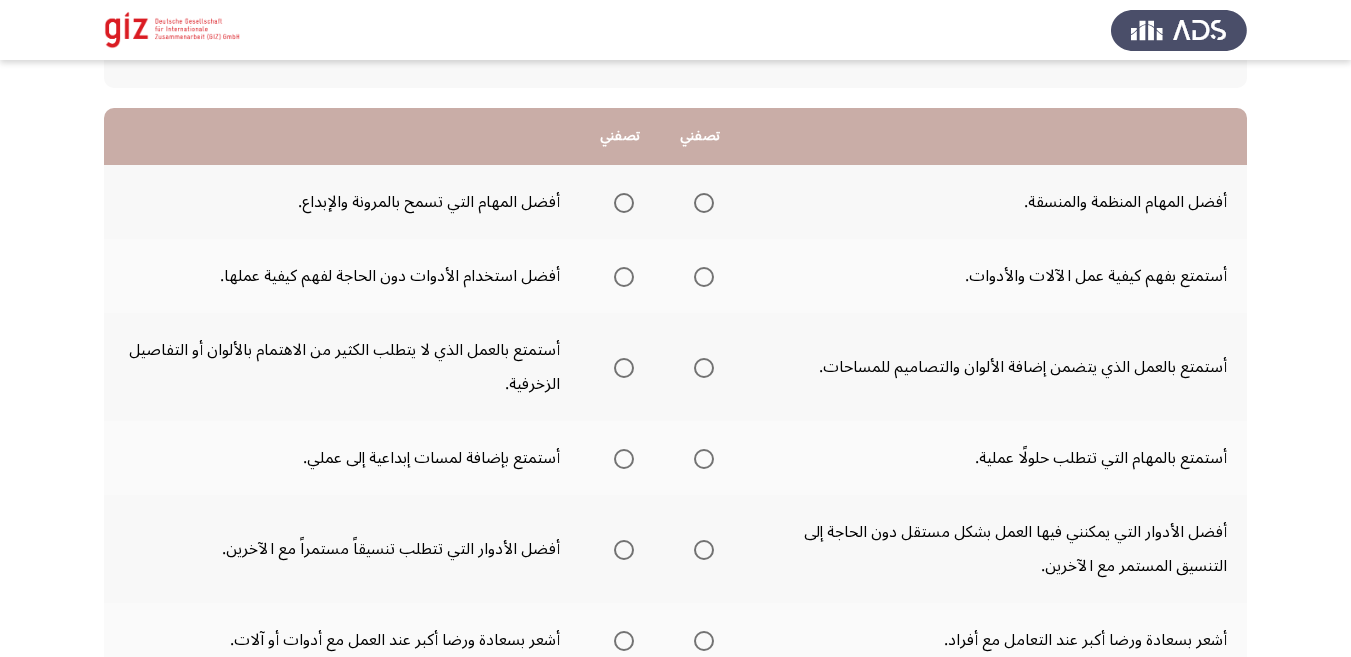 click at bounding box center (624, 203) 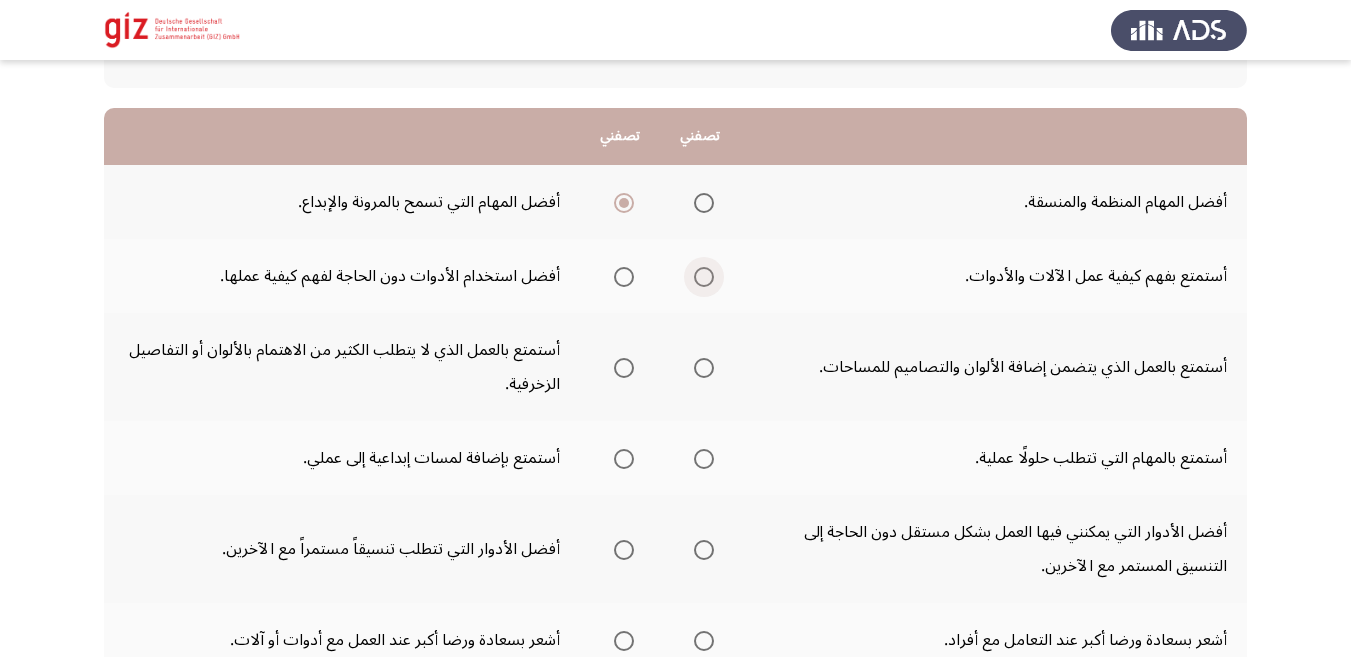 click at bounding box center (704, 277) 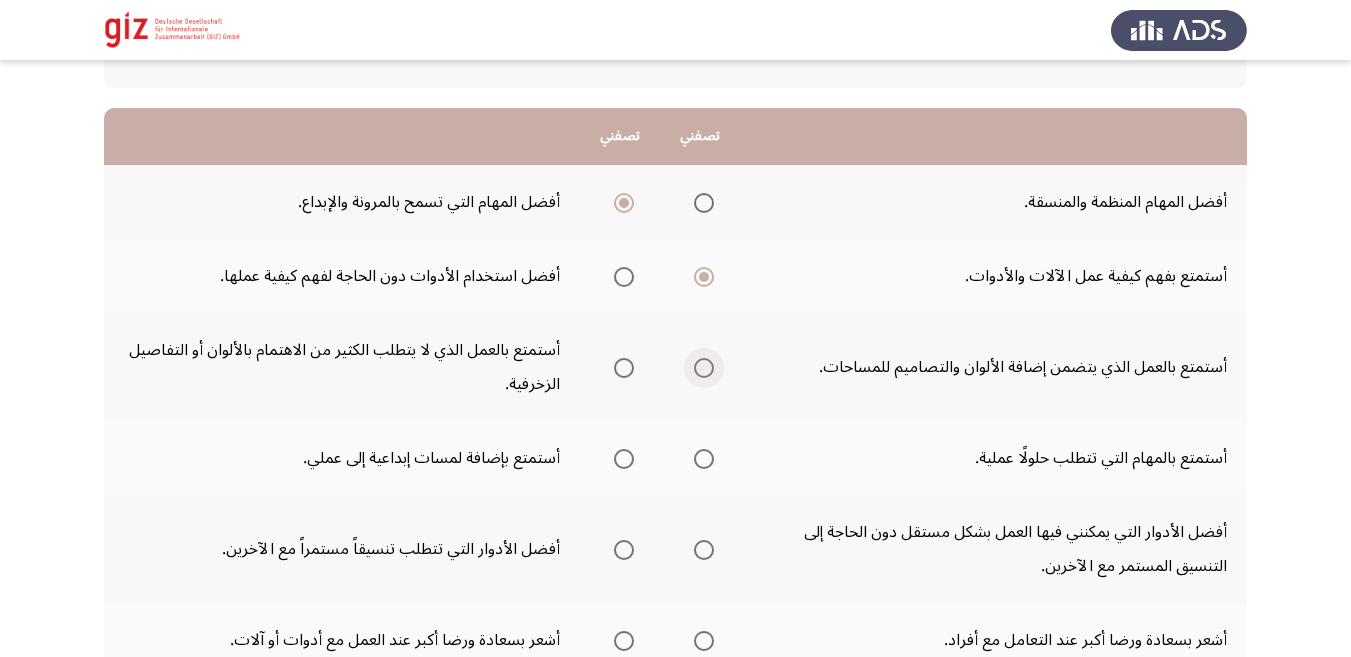 click at bounding box center (704, 368) 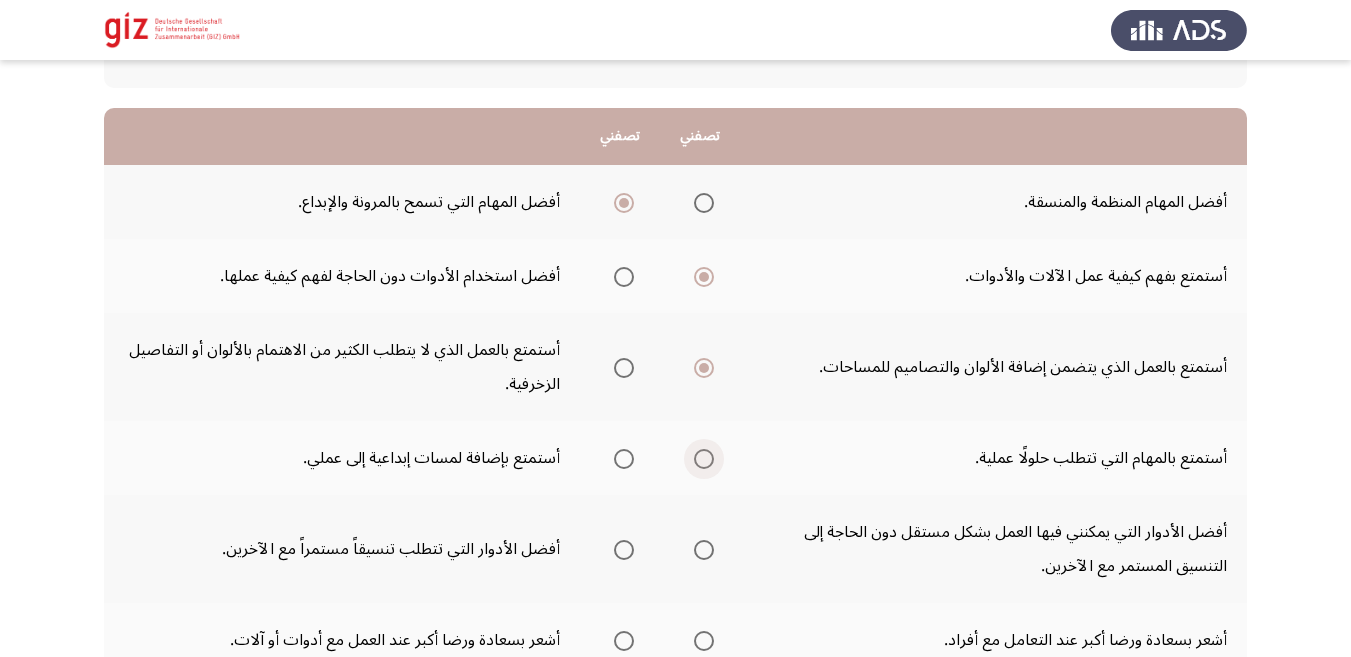 click at bounding box center [704, 459] 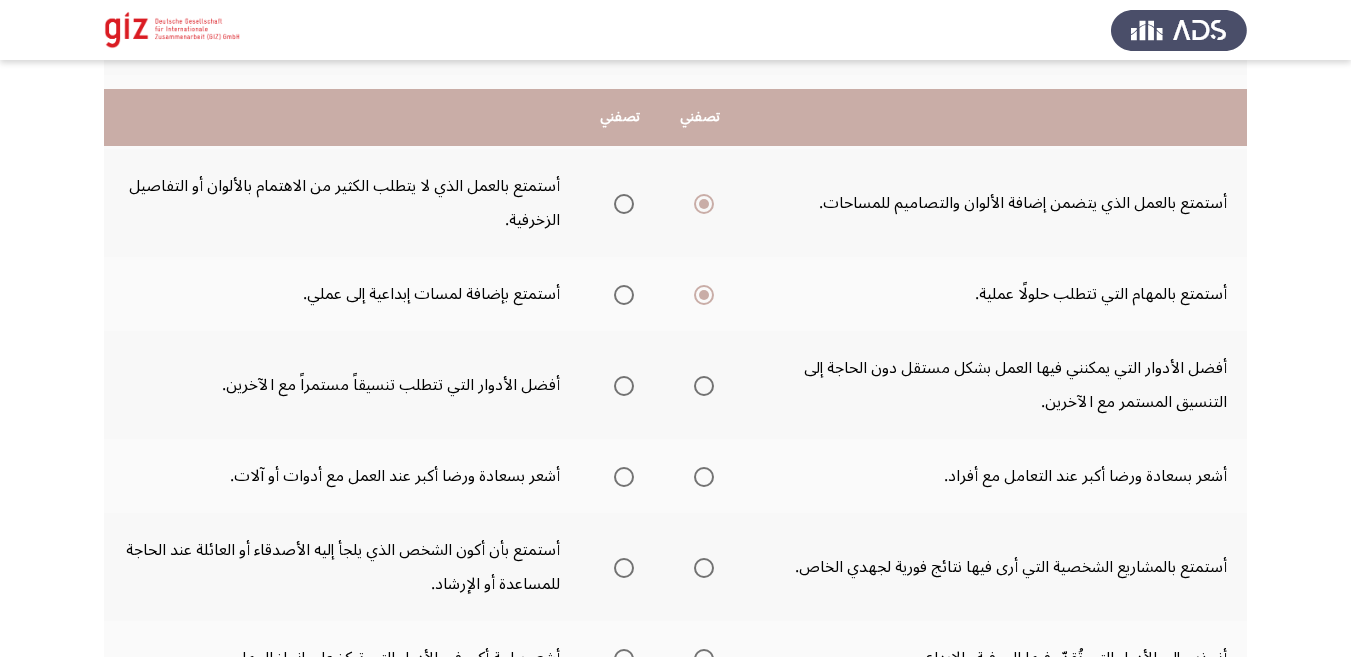 scroll, scrollTop: 410, scrollLeft: 0, axis: vertical 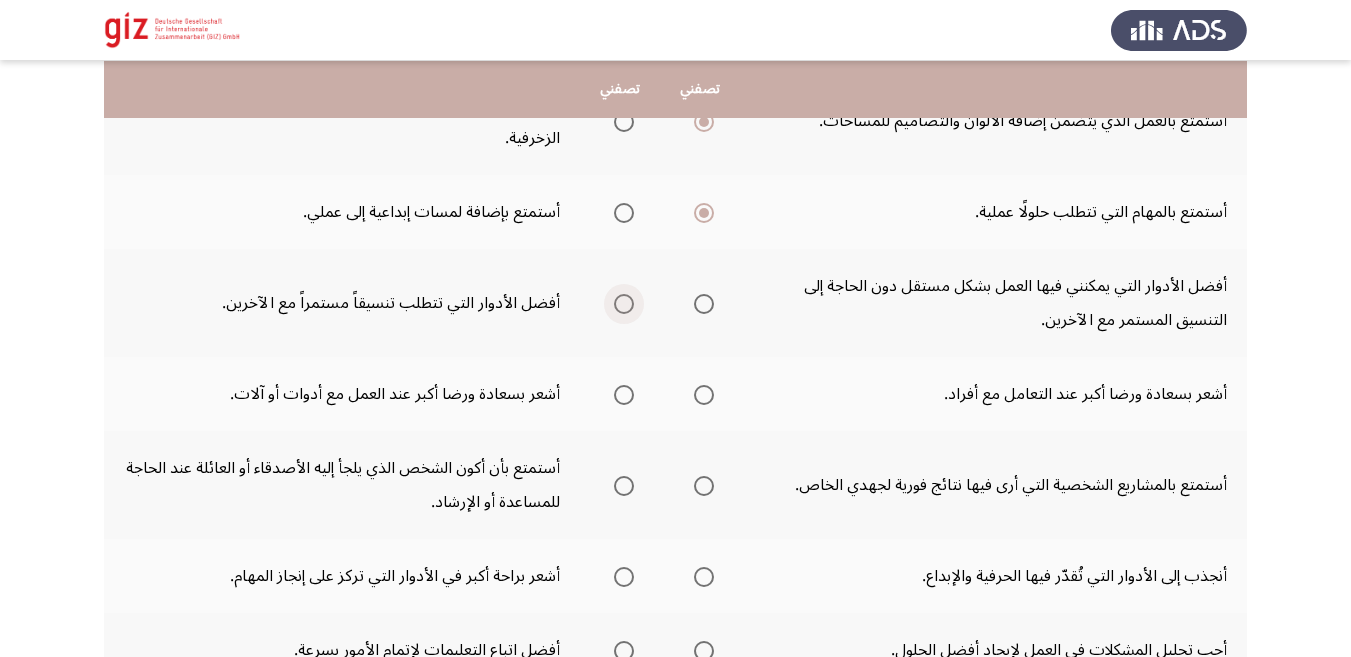click at bounding box center (624, 304) 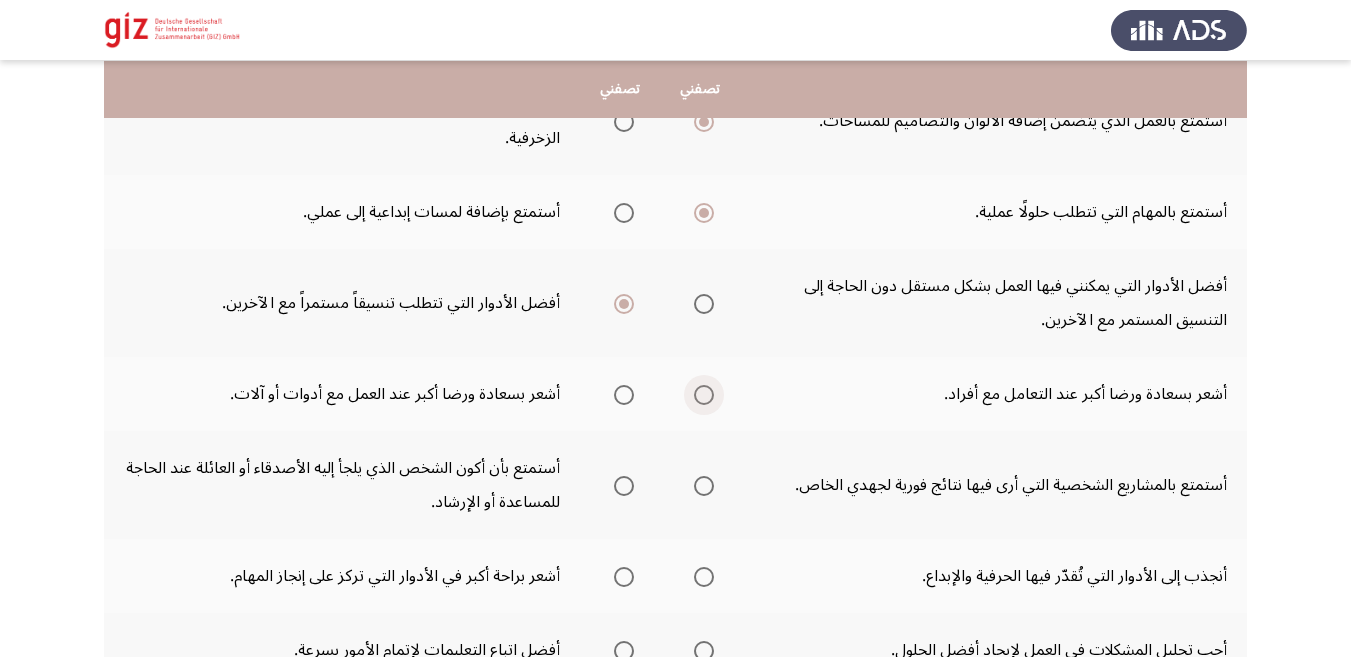 click at bounding box center (704, 395) 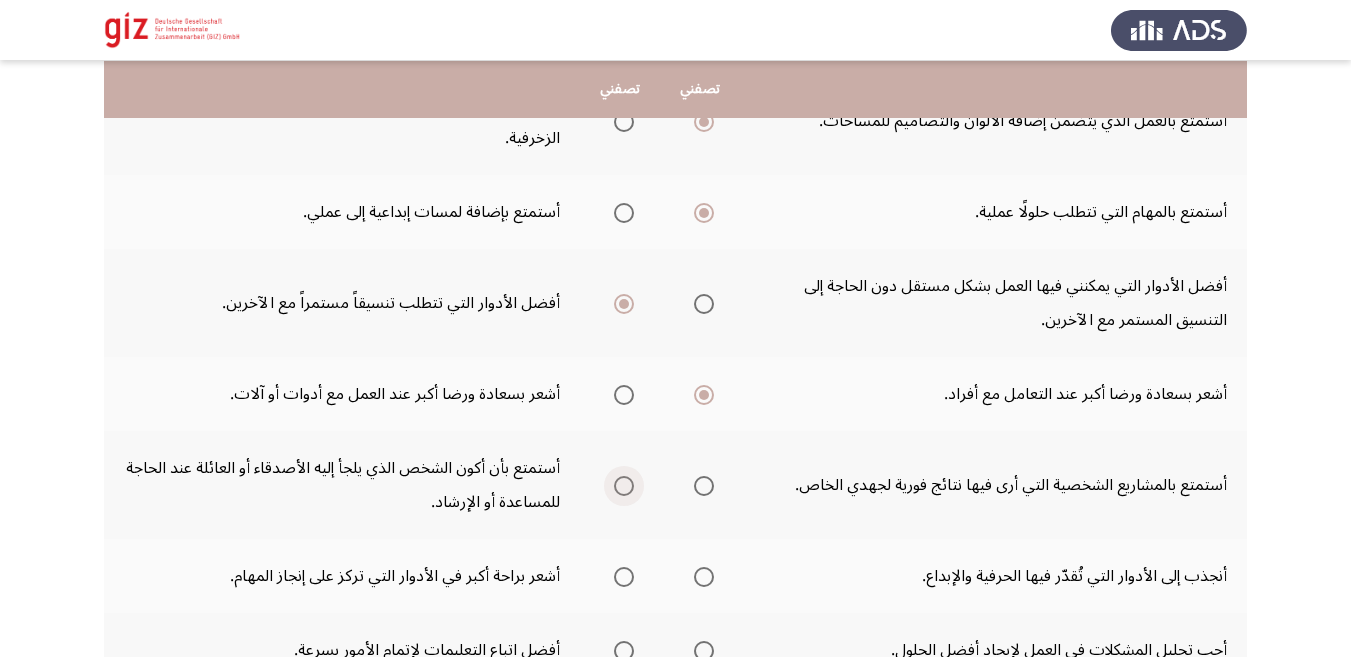 click at bounding box center (624, 486) 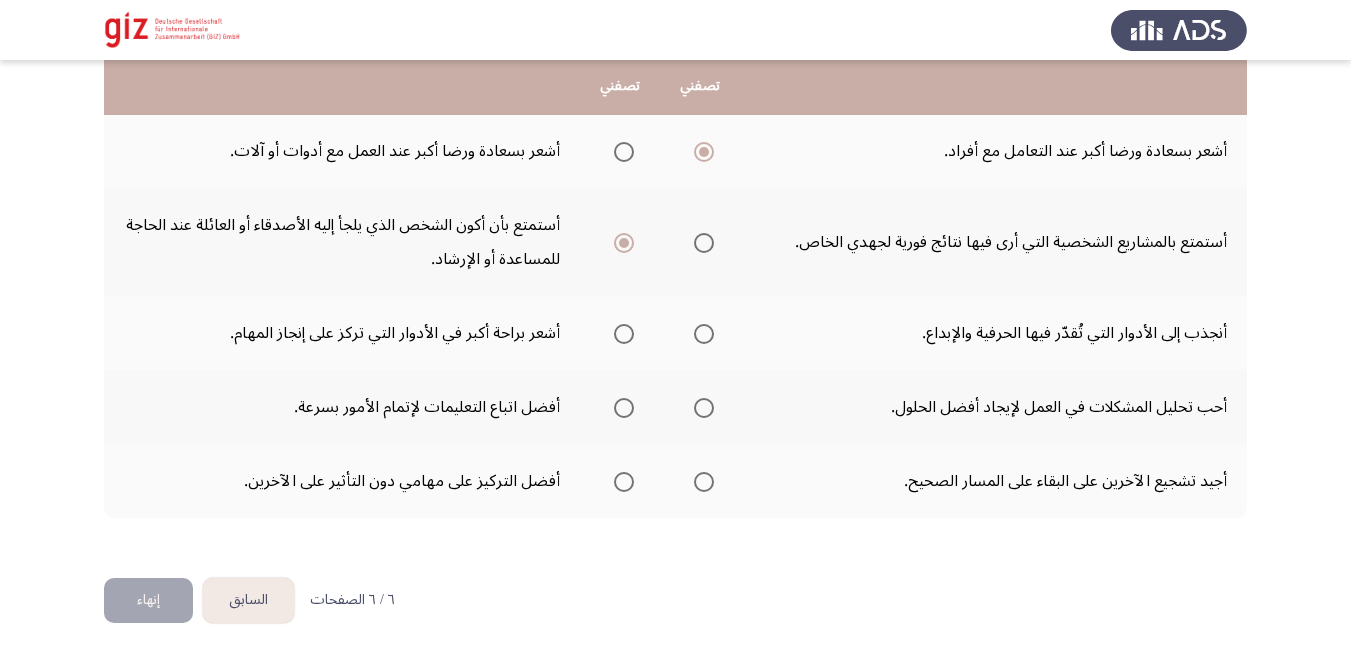 scroll, scrollTop: 654, scrollLeft: 0, axis: vertical 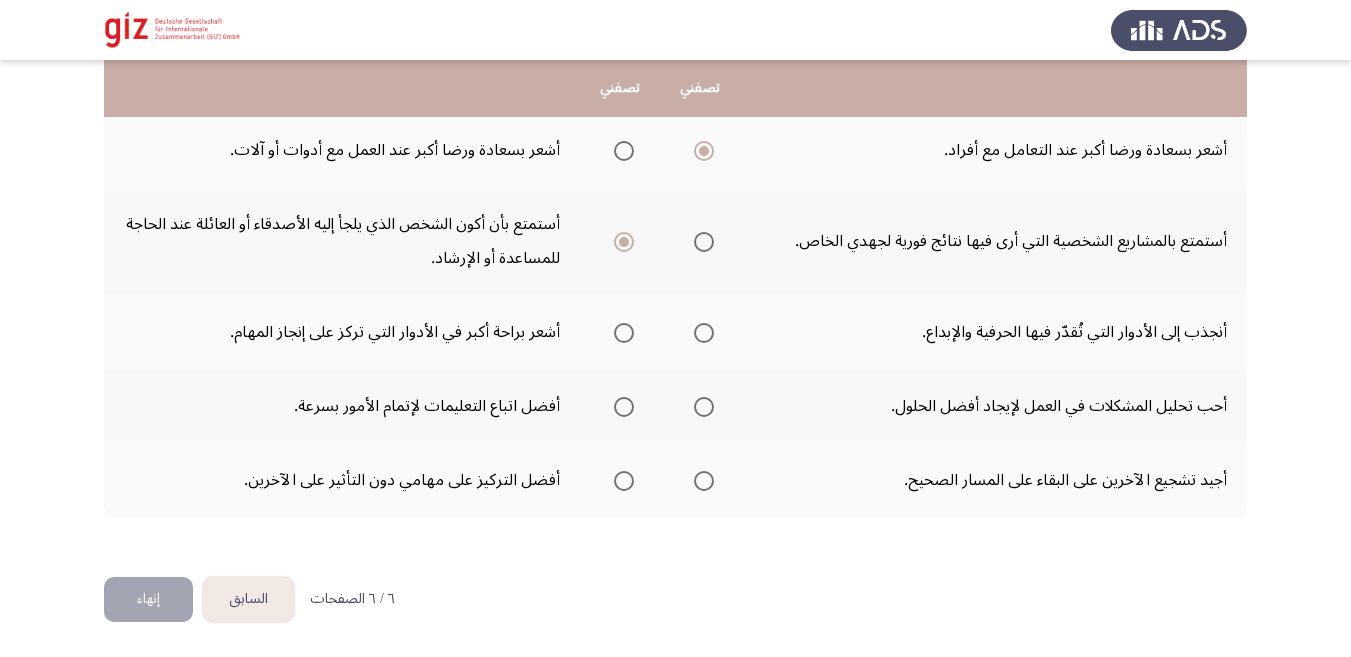 click at bounding box center [704, 333] 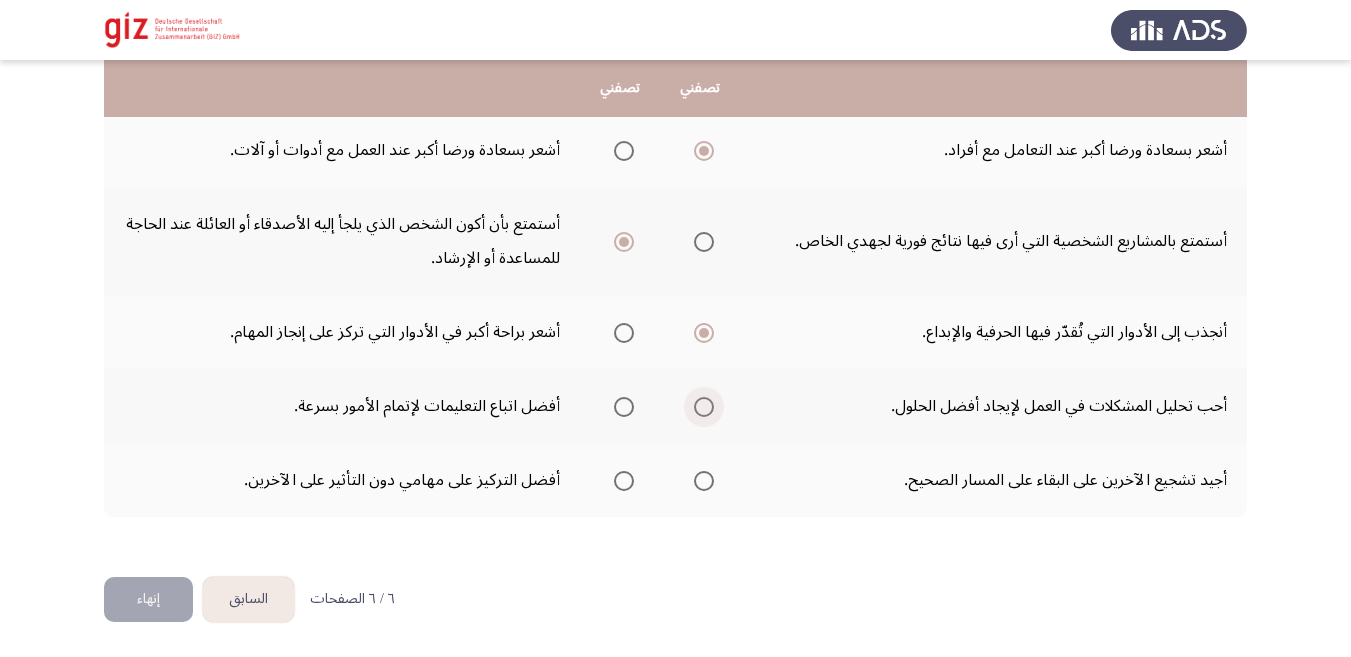 click at bounding box center (704, 407) 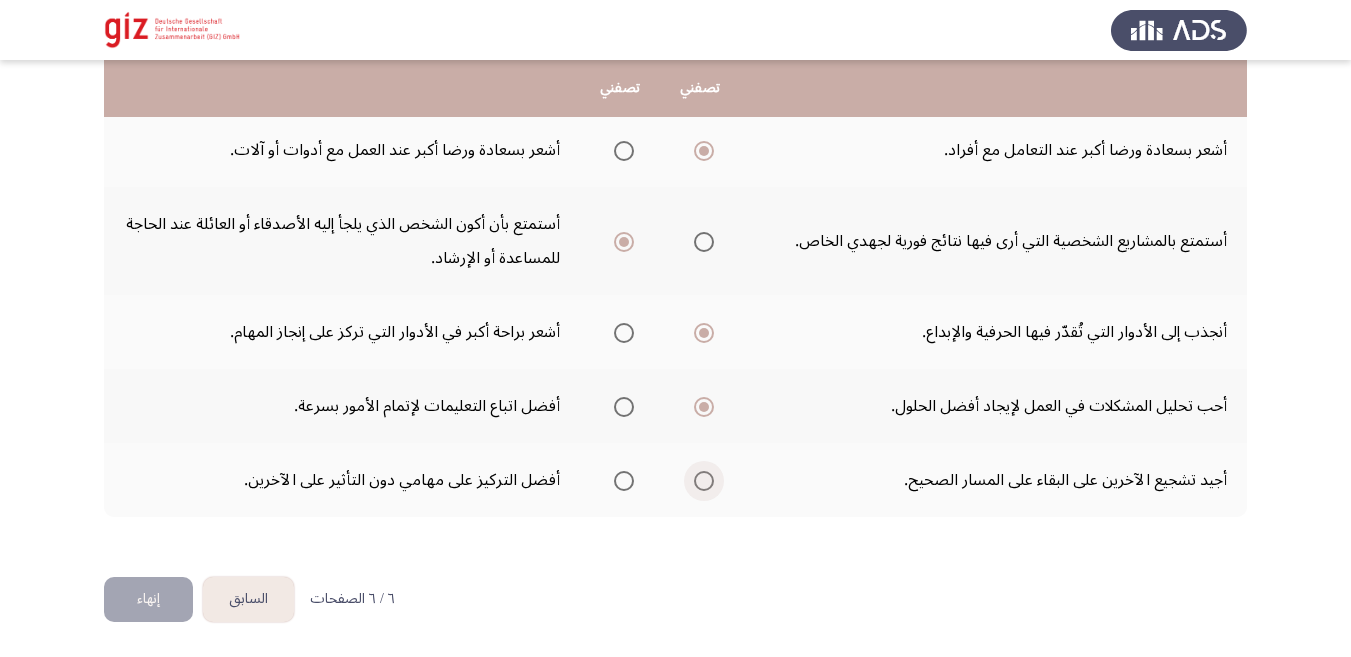 click at bounding box center (704, 481) 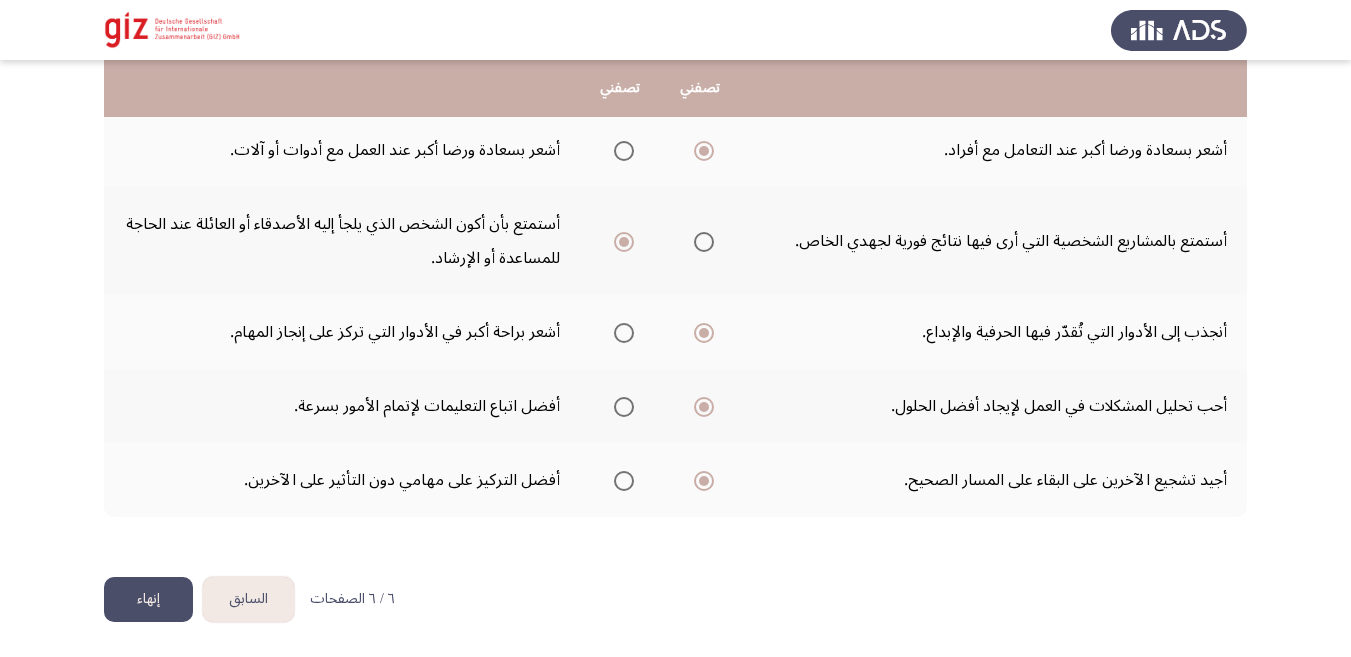 click on "إنهاء" 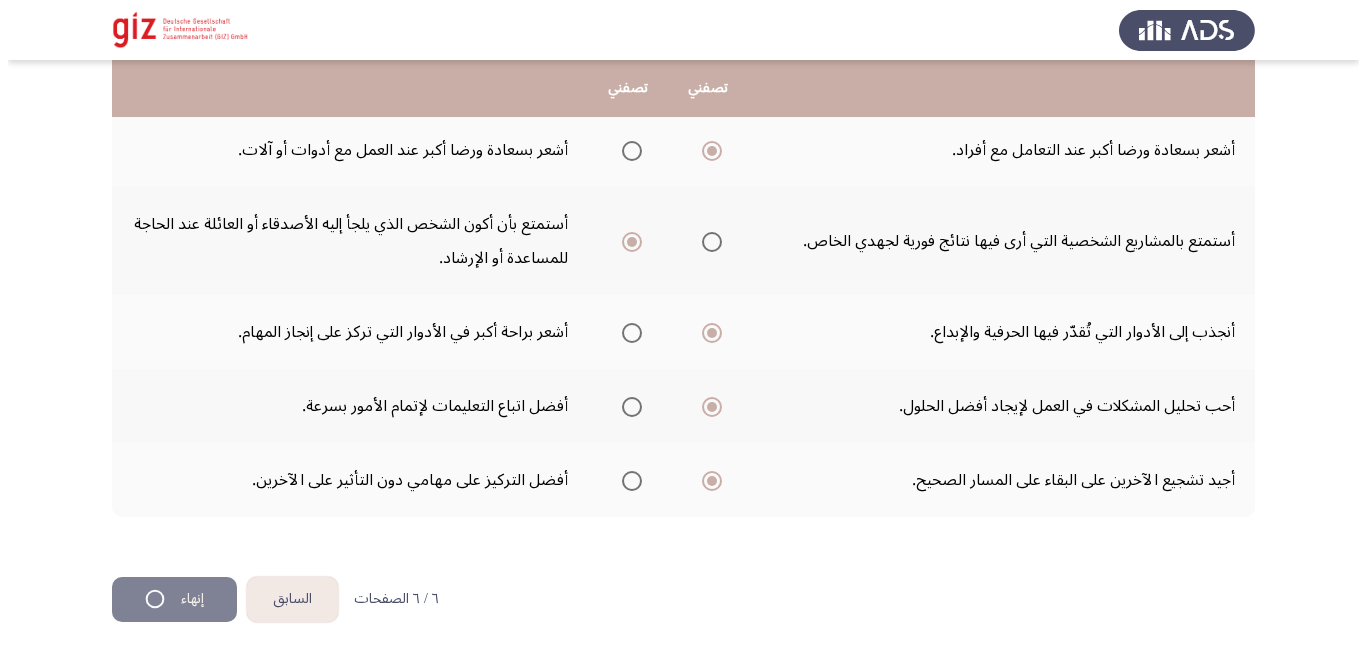 scroll, scrollTop: 0, scrollLeft: 0, axis: both 